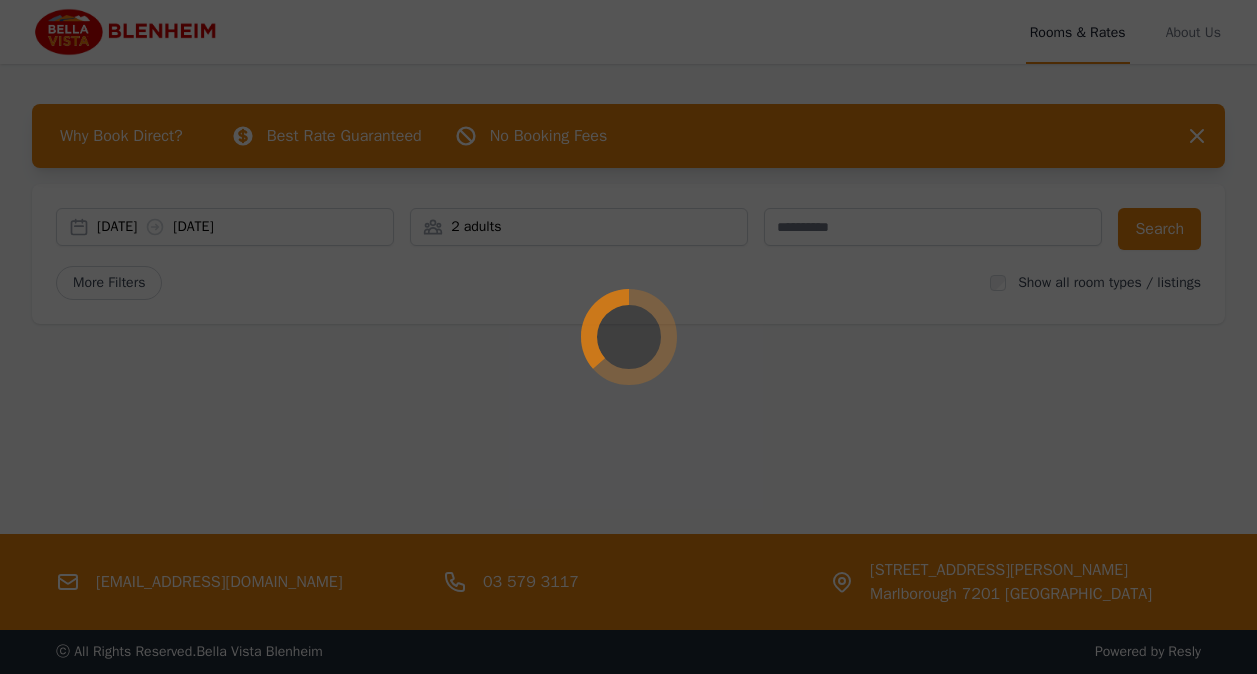 scroll, scrollTop: 0, scrollLeft: 0, axis: both 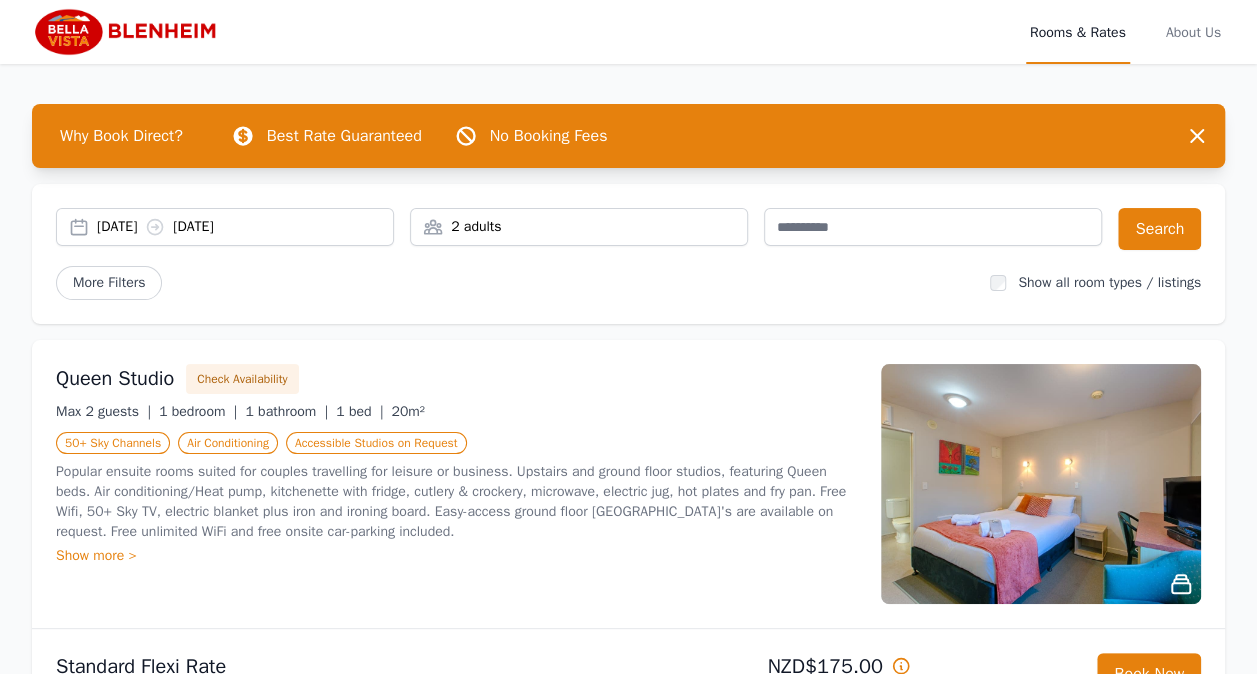 click on "2 adults" at bounding box center [579, 227] 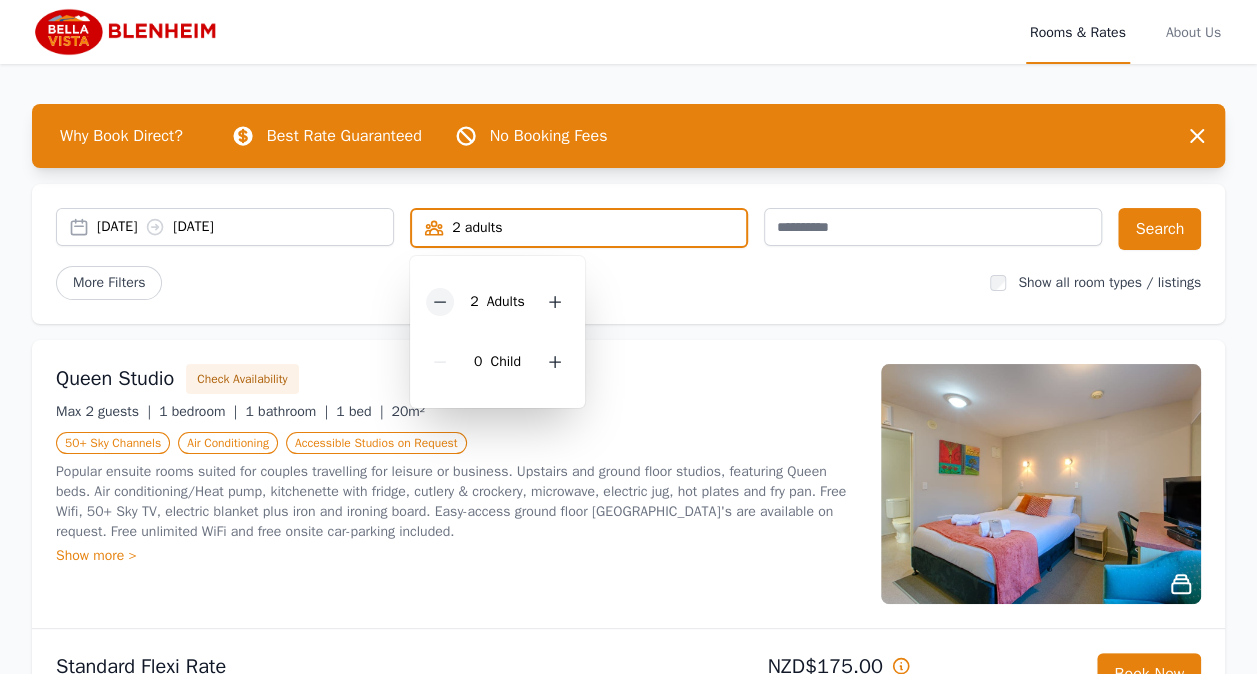 click 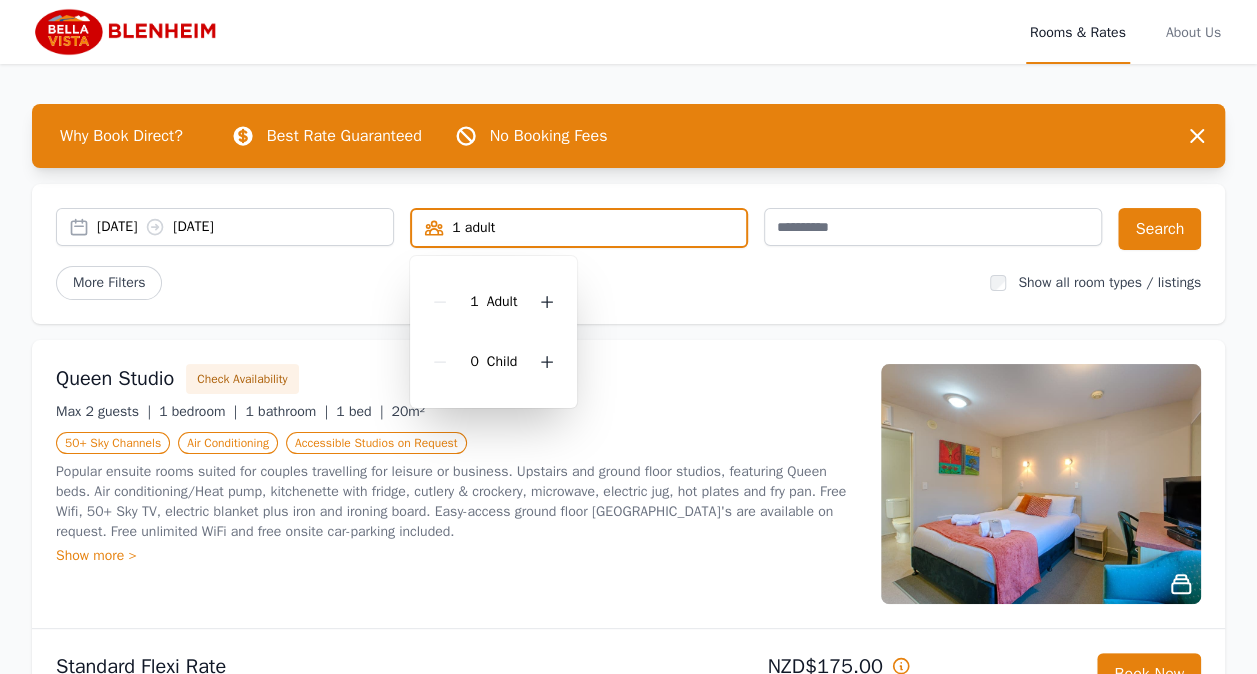 click on "[DATE] [DATE]" at bounding box center (225, 227) 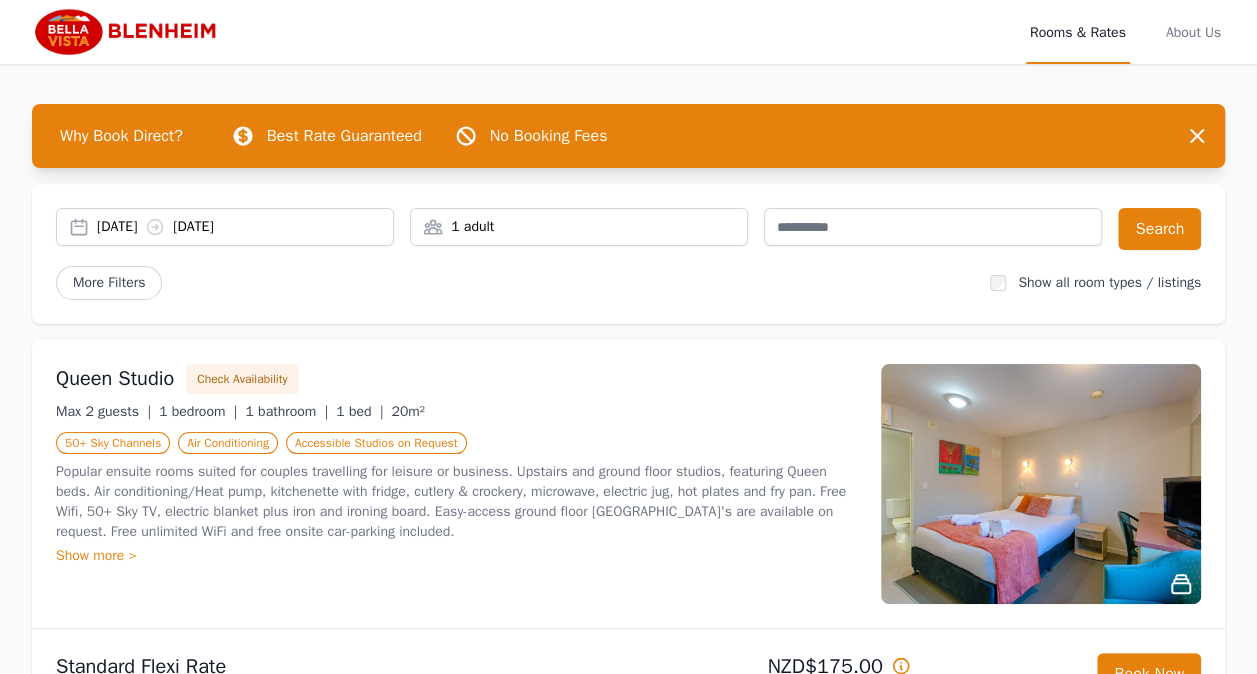 click on "[DATE] [DATE]" at bounding box center (225, 227) 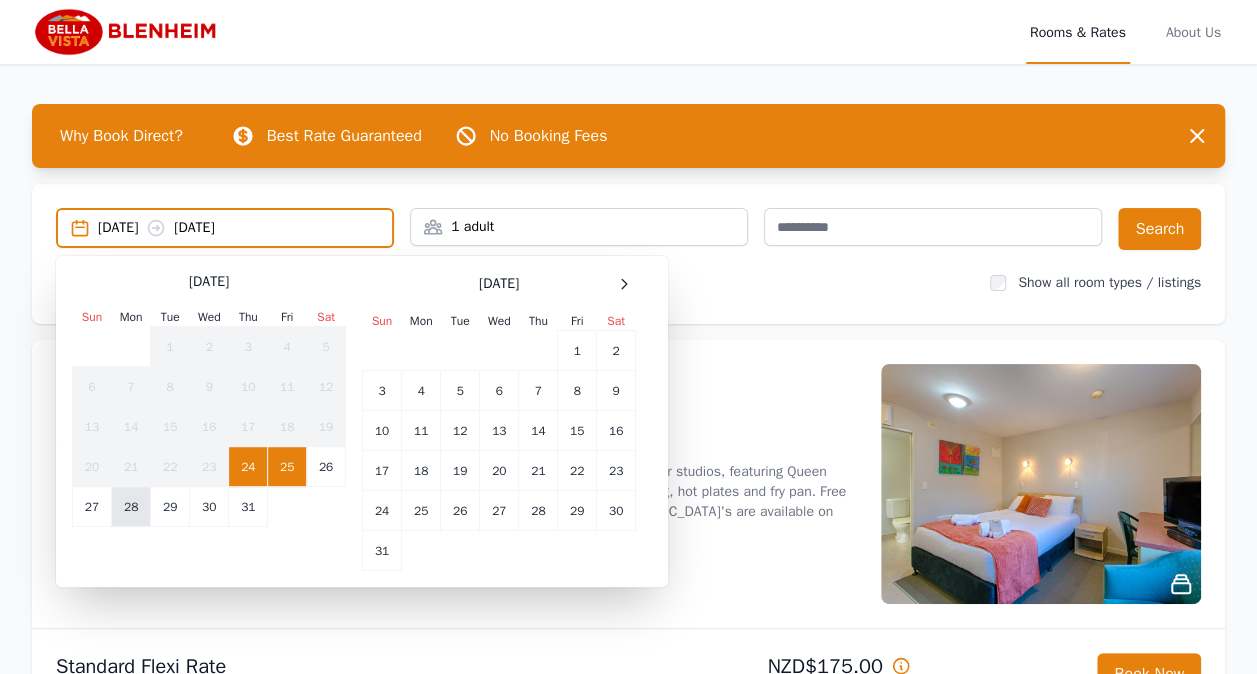 click on "28" at bounding box center (131, 507) 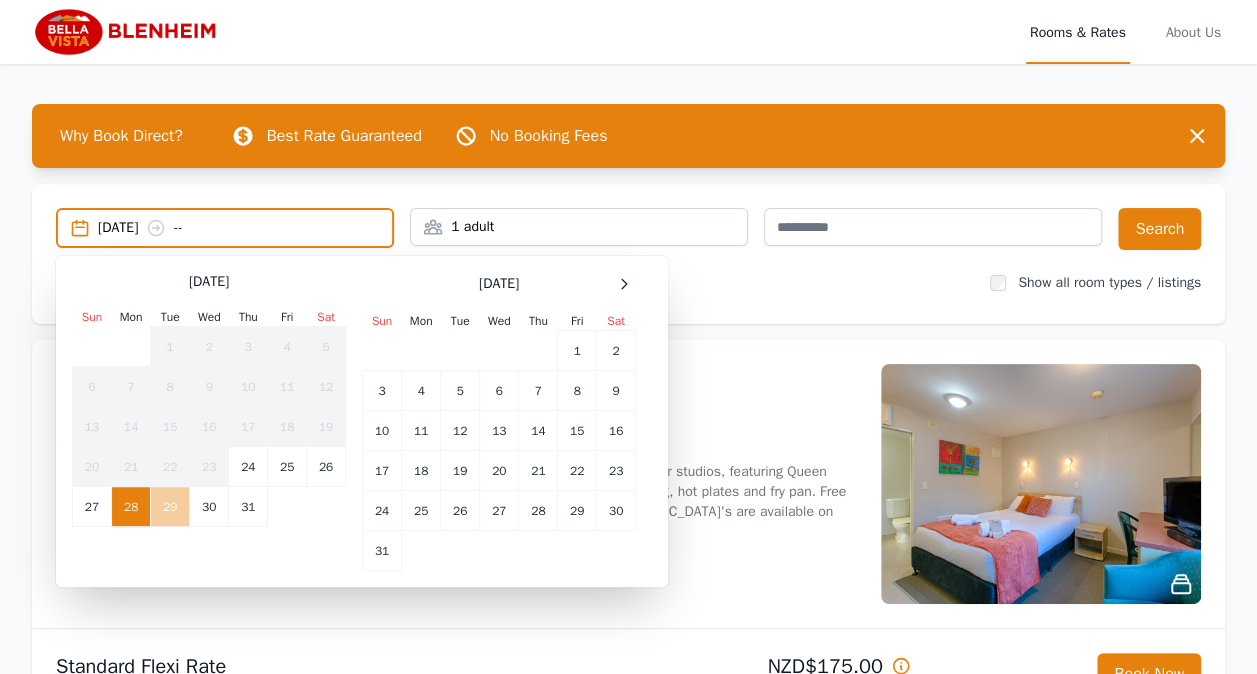 click on "29" at bounding box center [170, 507] 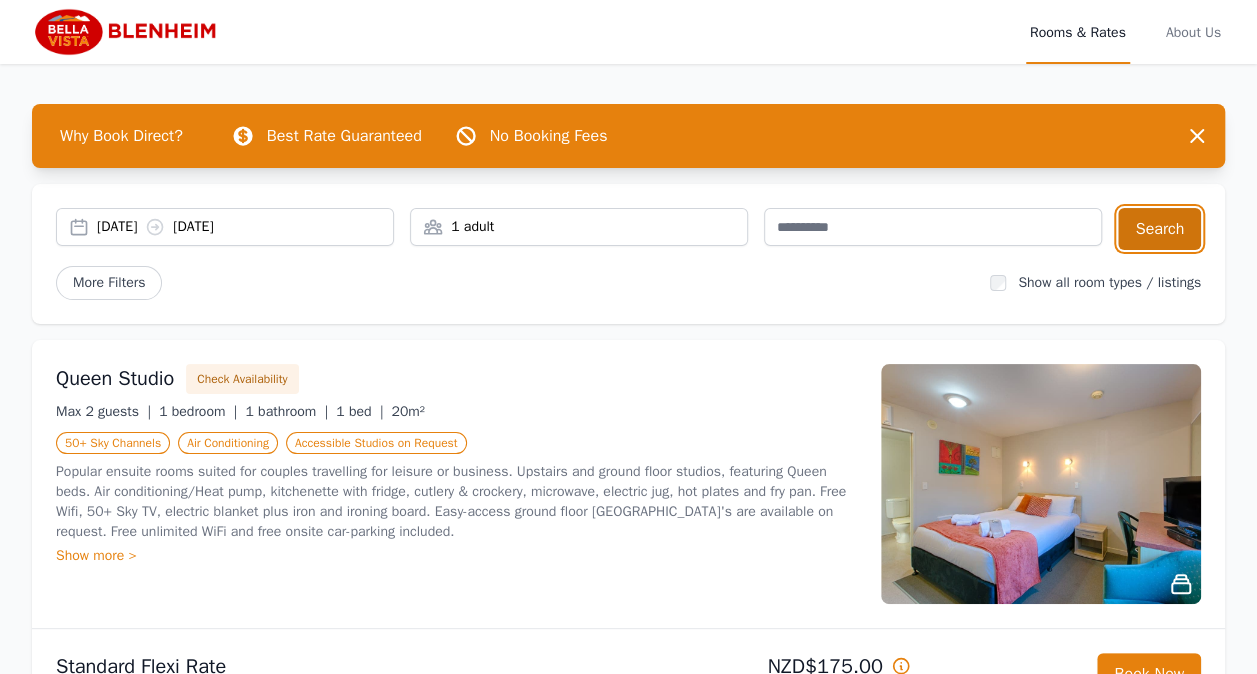 click on "Search" at bounding box center (1159, 229) 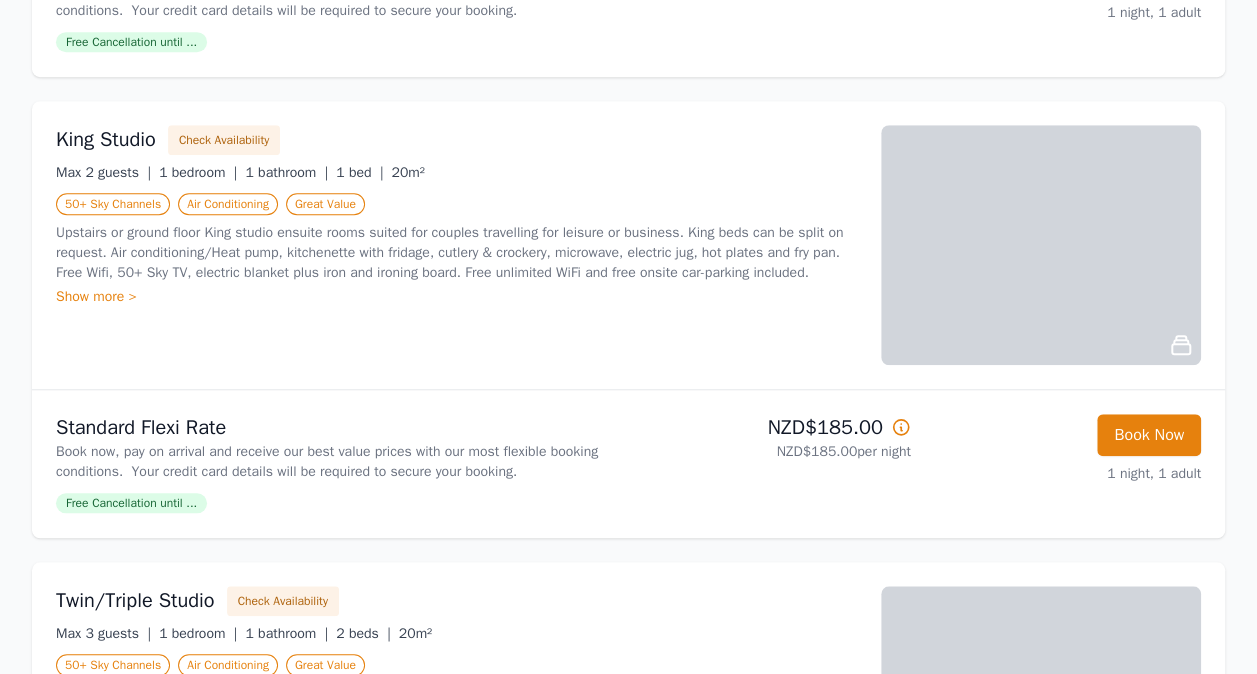 scroll, scrollTop: 200, scrollLeft: 0, axis: vertical 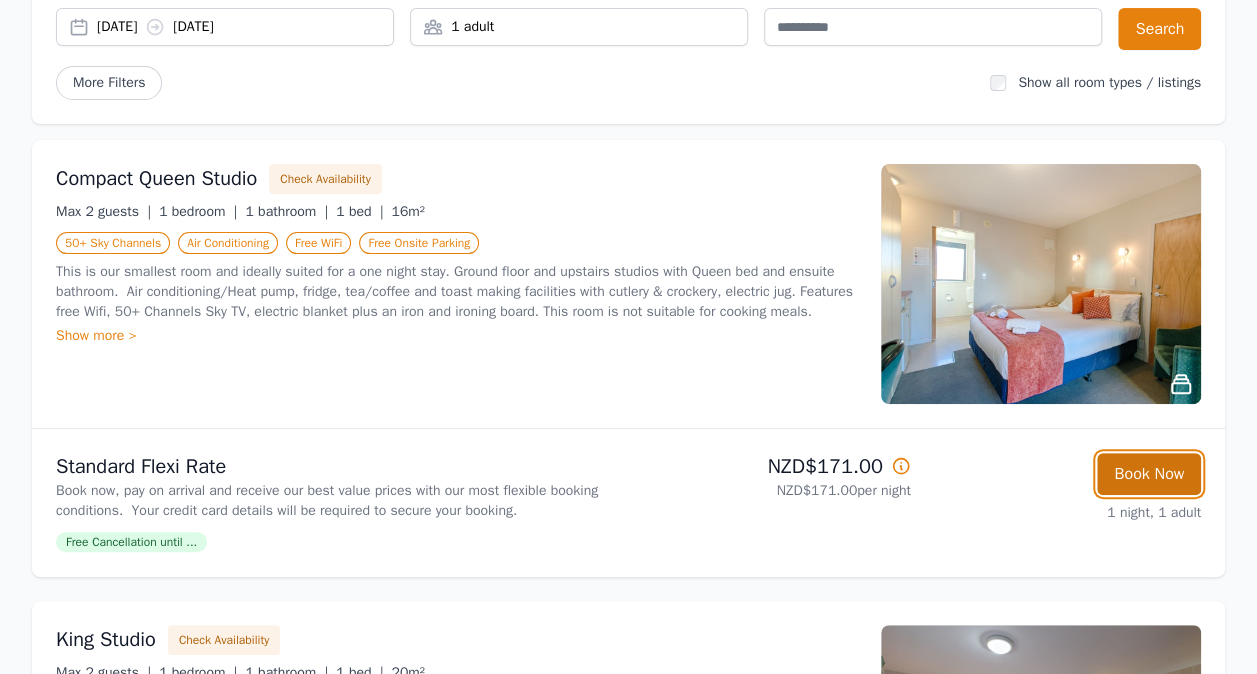 click on "Book Now" at bounding box center [1149, 474] 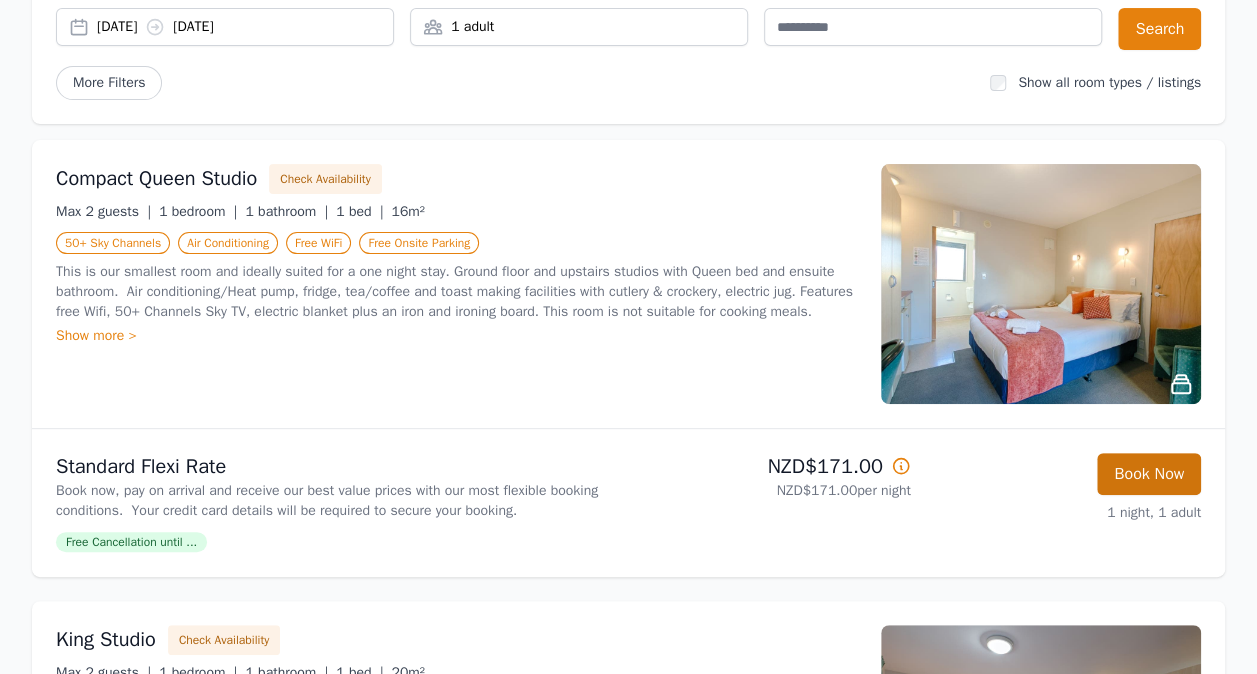 scroll, scrollTop: 96, scrollLeft: 0, axis: vertical 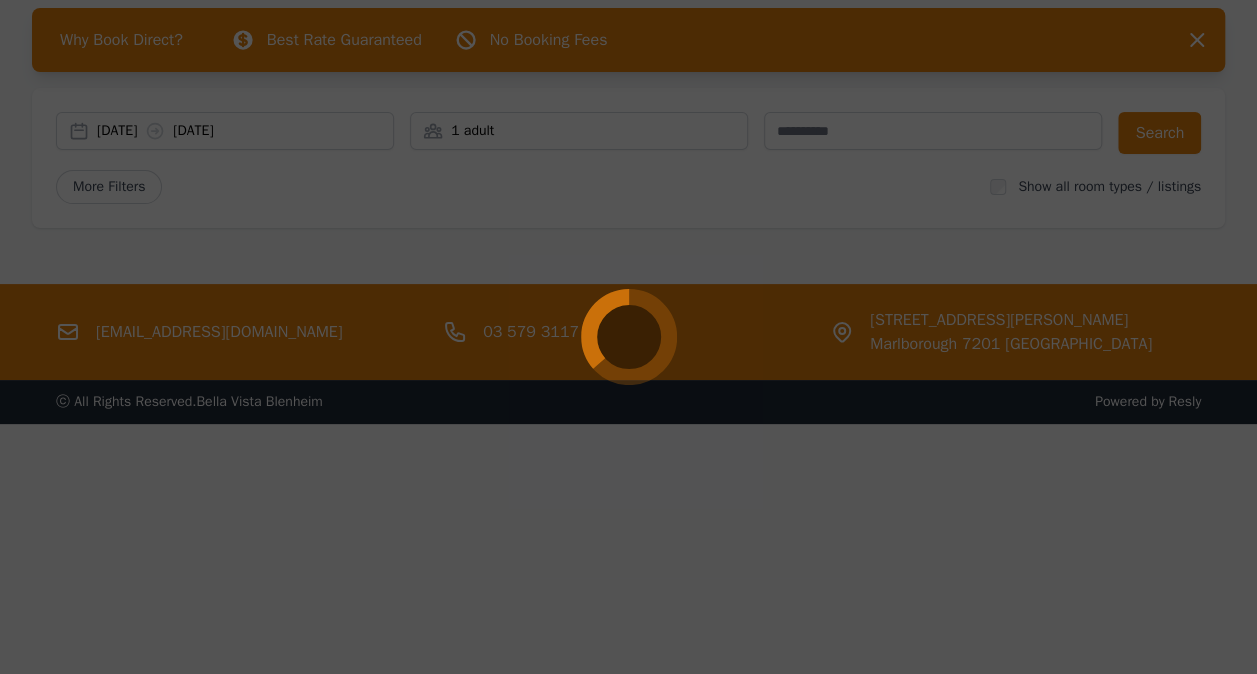 select on "**" 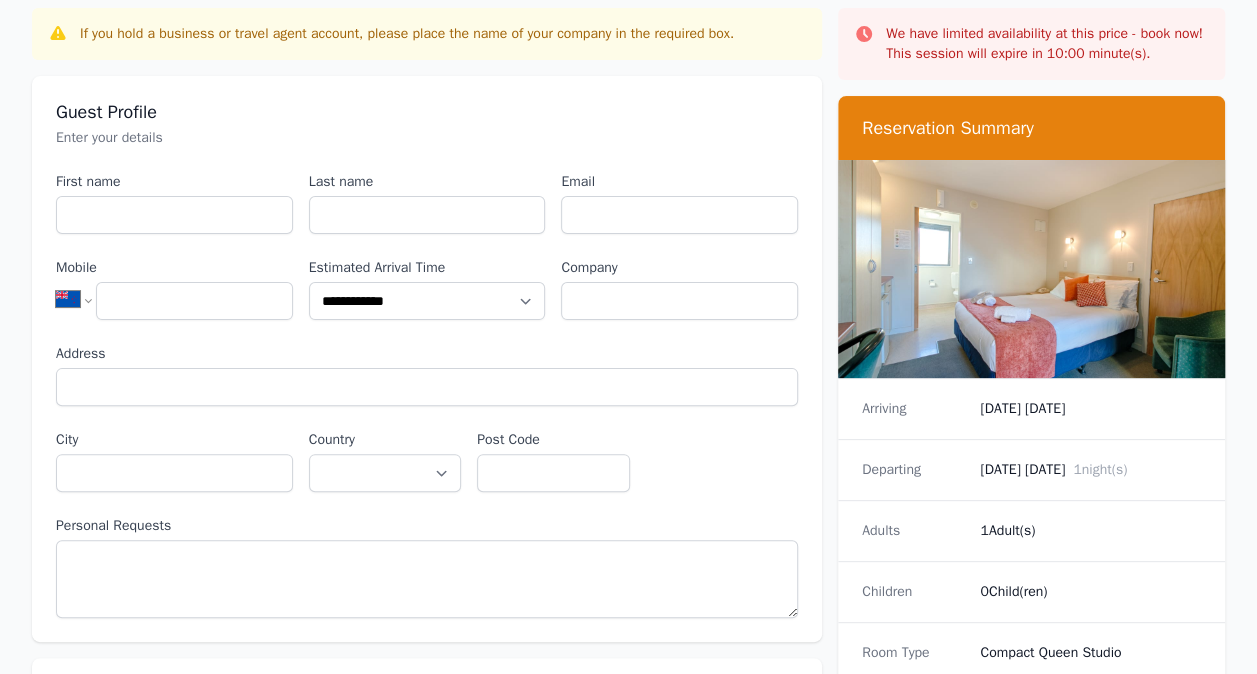 scroll, scrollTop: 0, scrollLeft: 0, axis: both 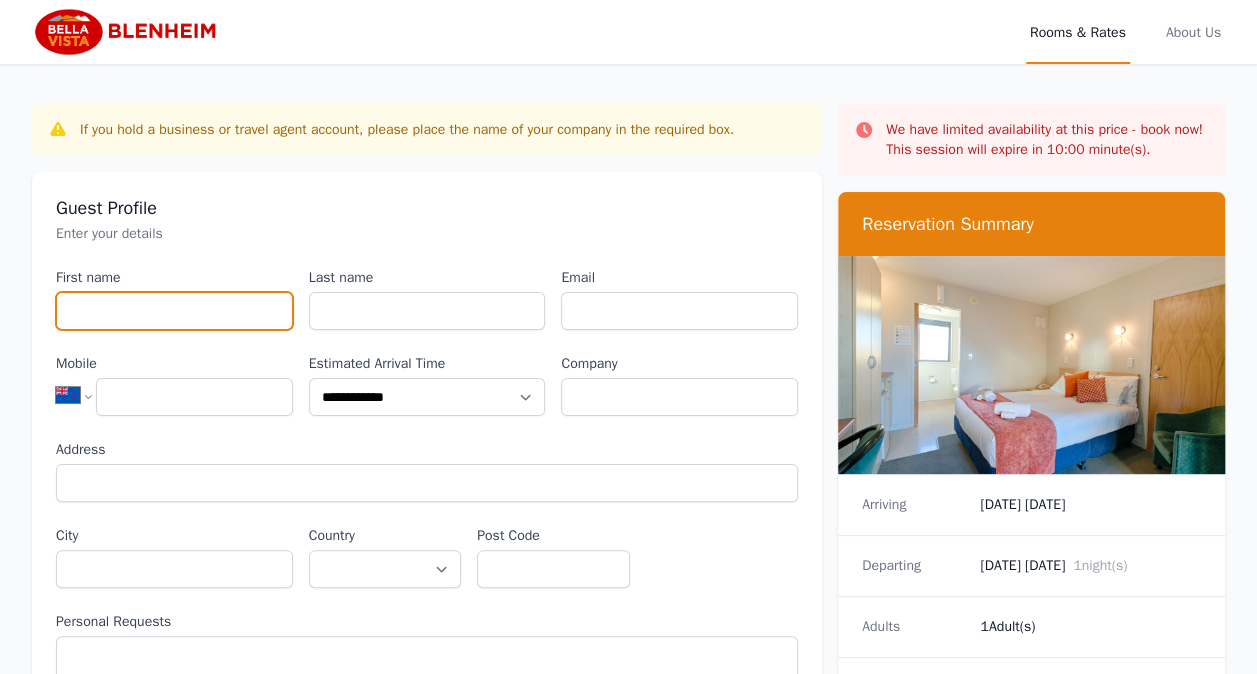 click on "First name" at bounding box center (174, 311) 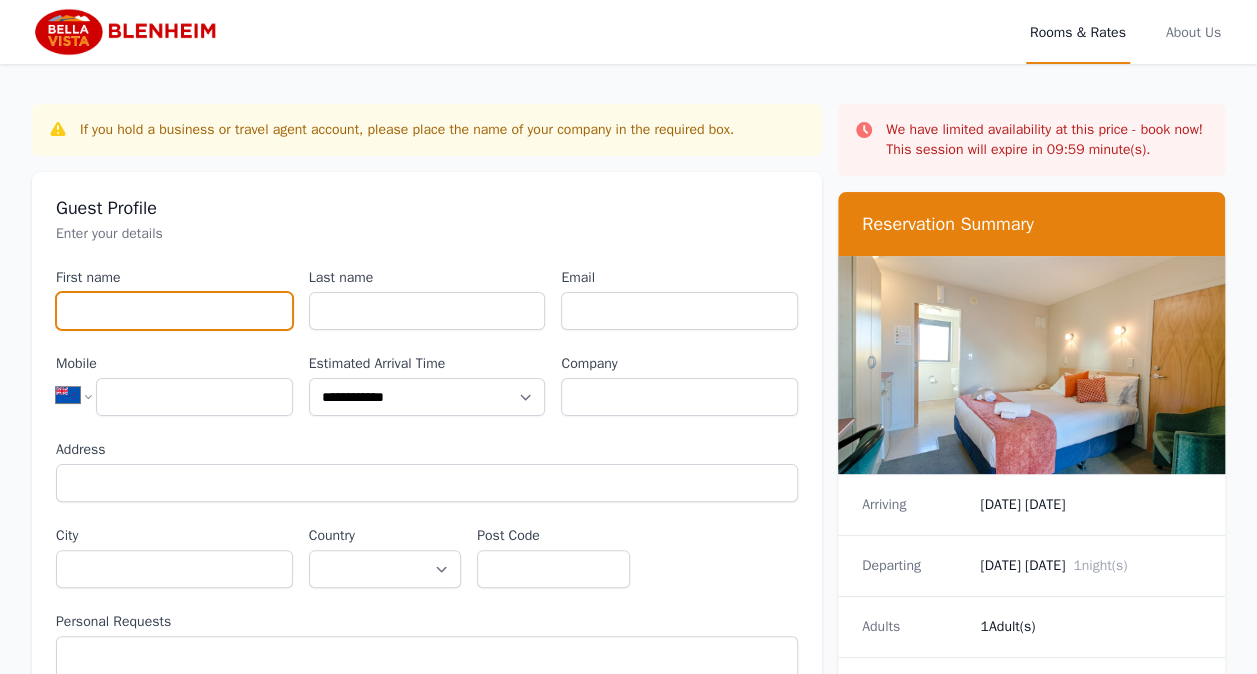 click on "First name" at bounding box center (174, 311) 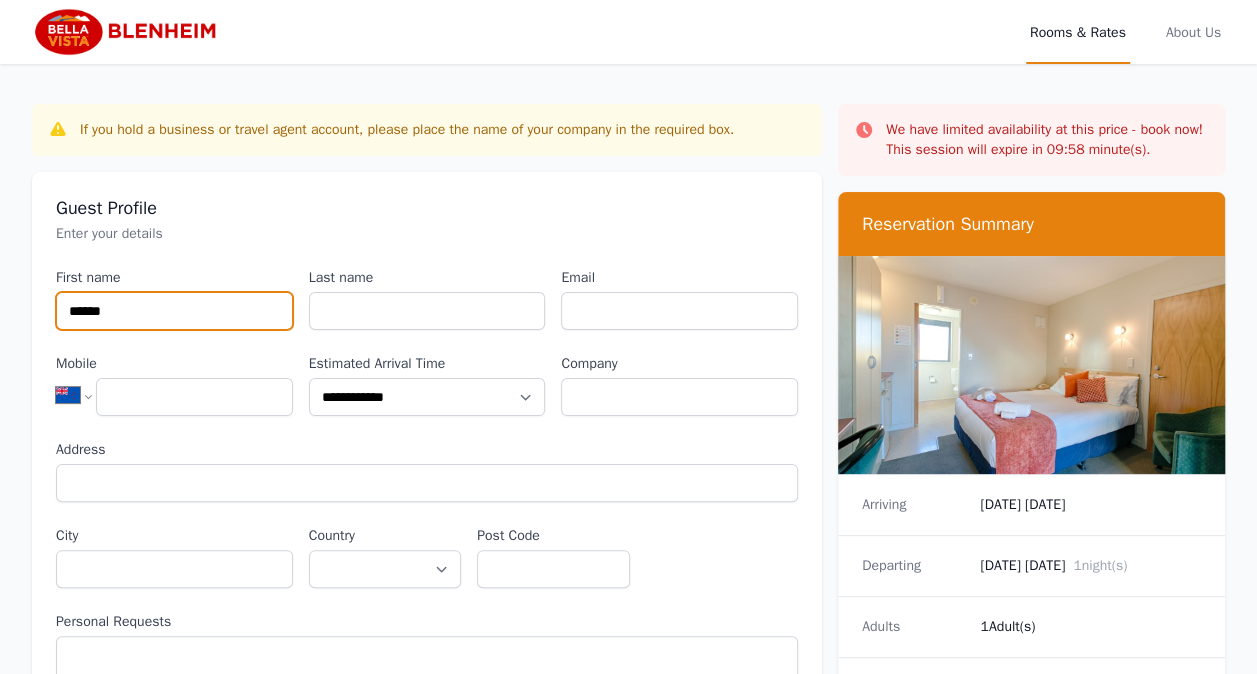 type on "******" 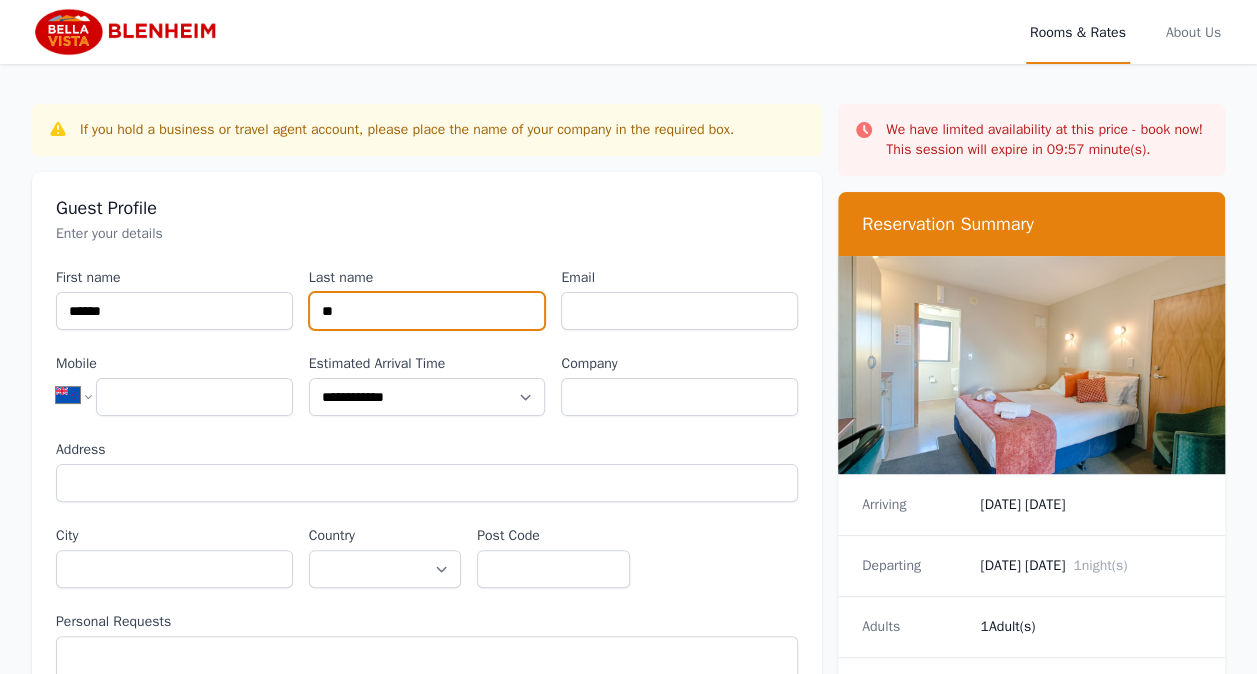type on "*" 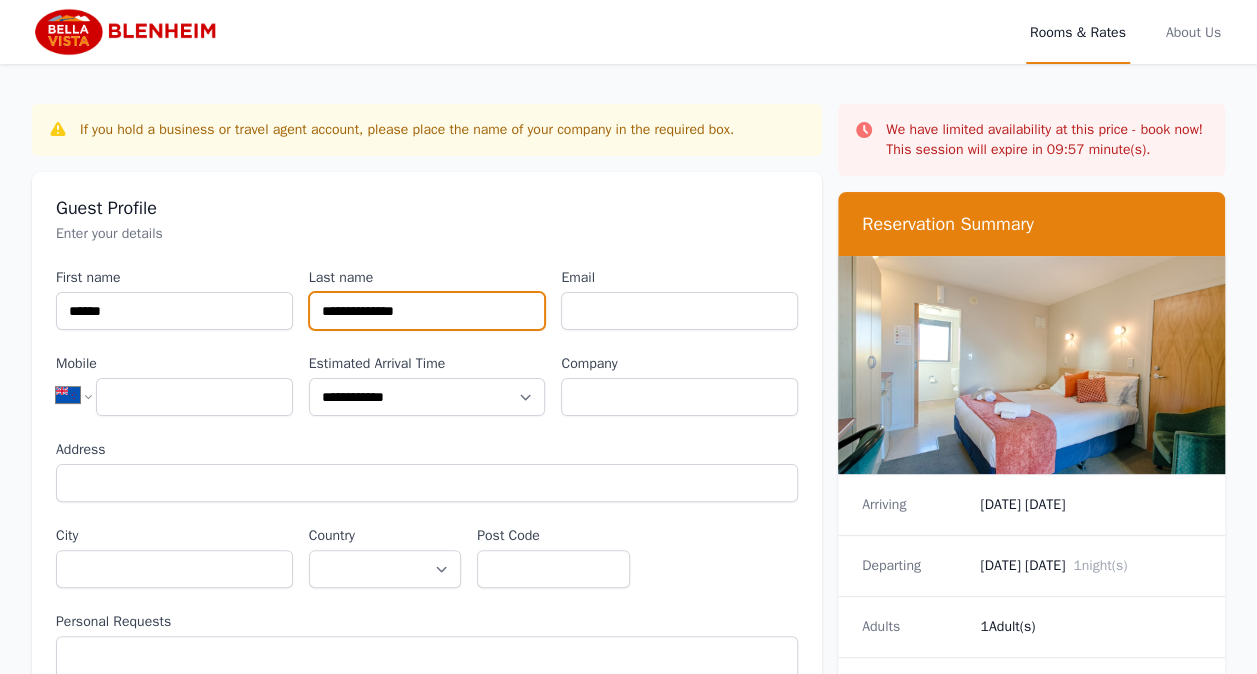 type on "**********" 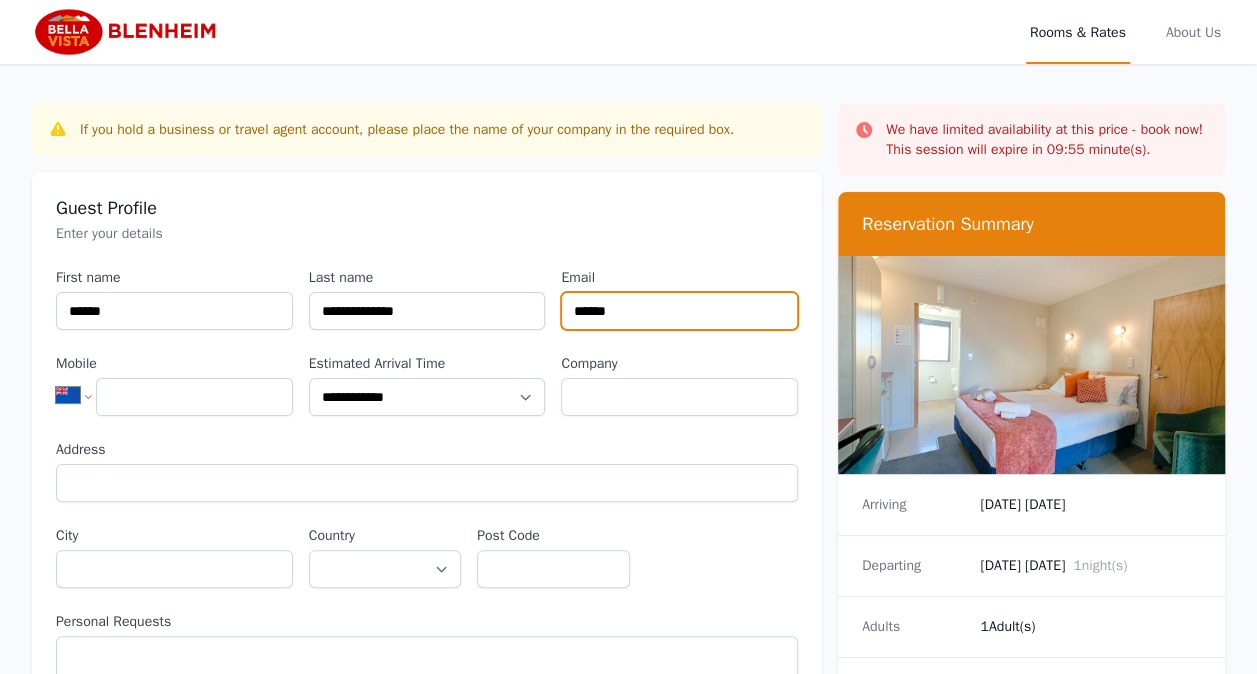 type on "**********" 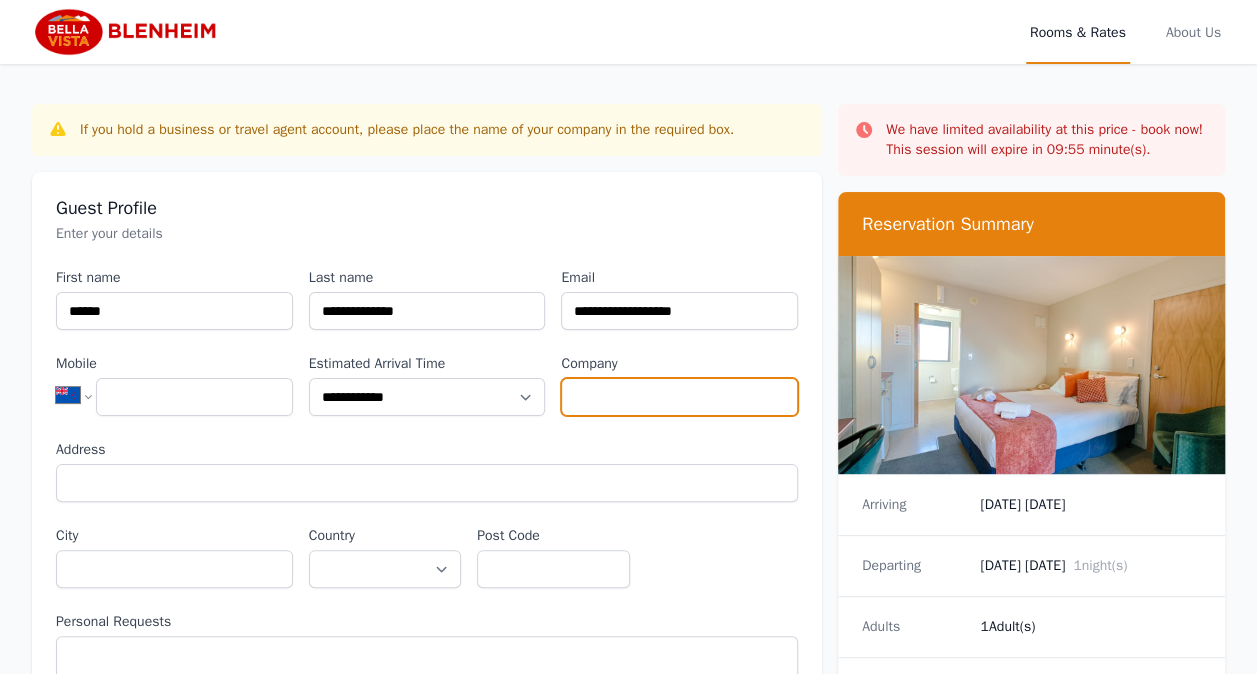 type on "**********" 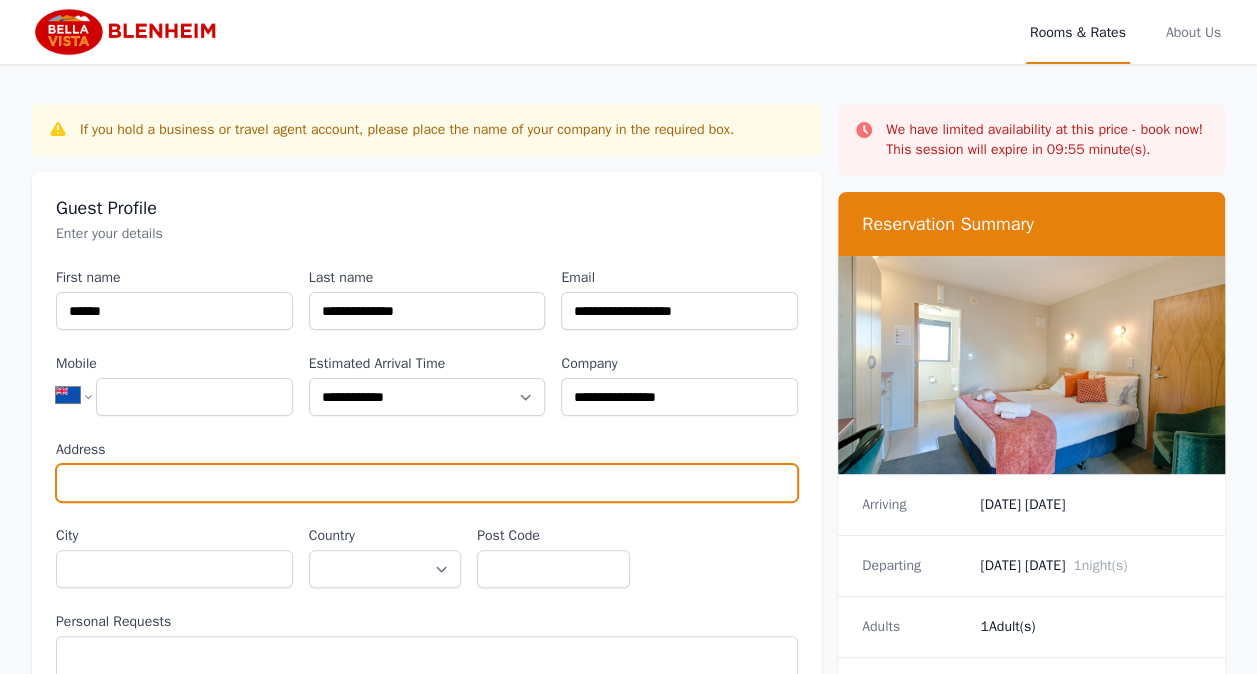type on "*******" 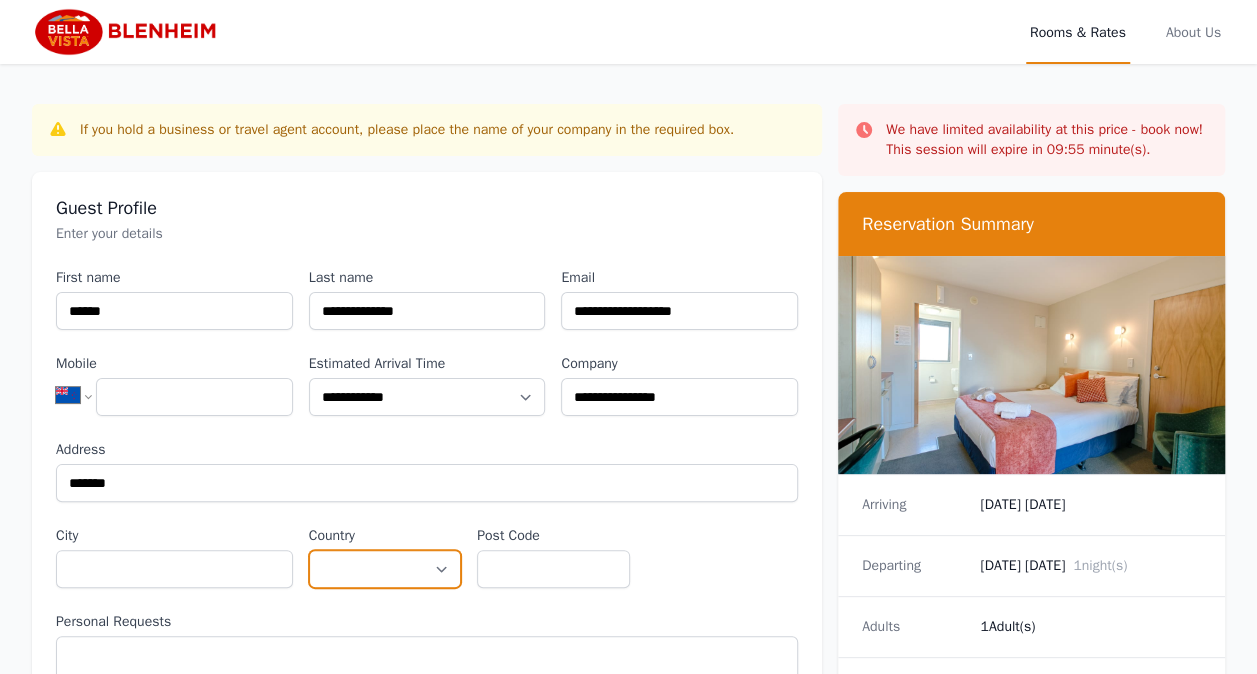 select on "**********" 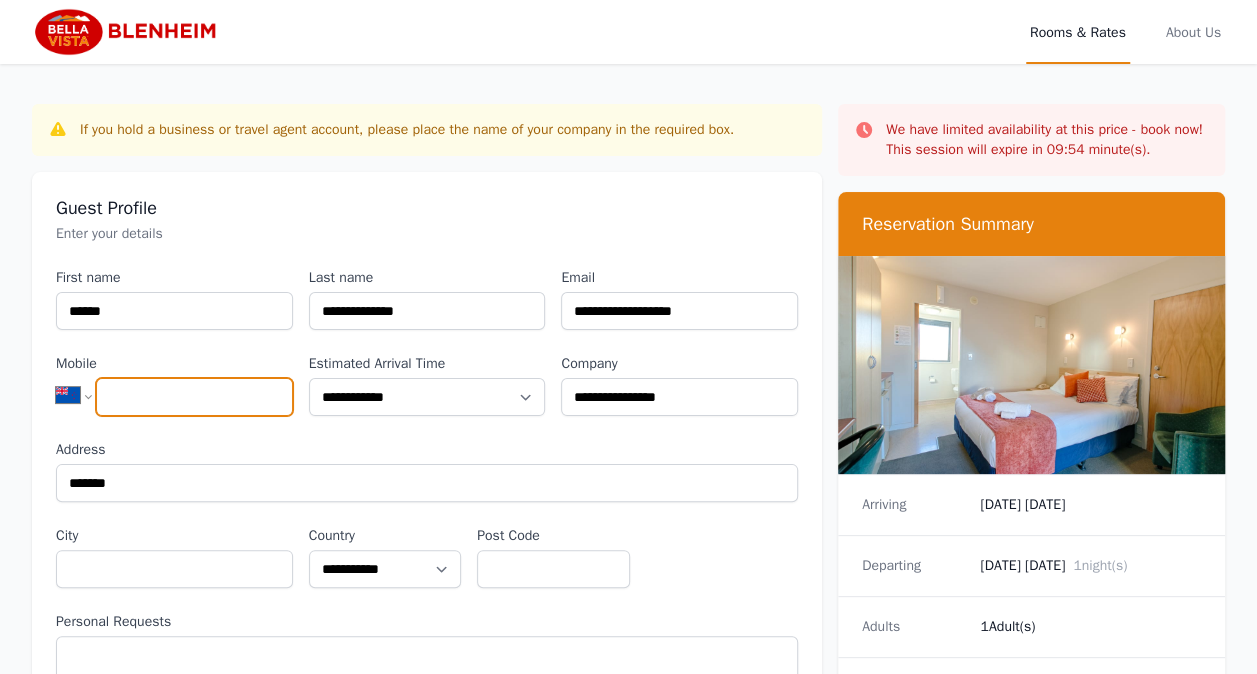 click on "Mobile" at bounding box center [194, 397] 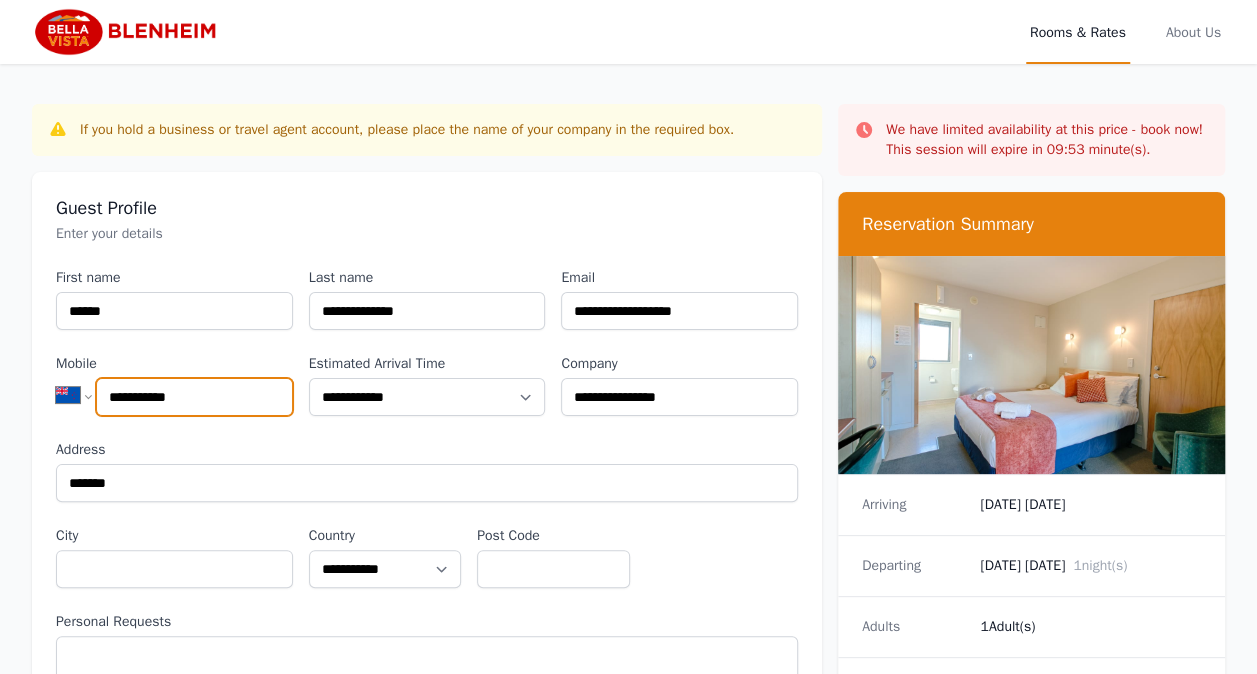 type on "**********" 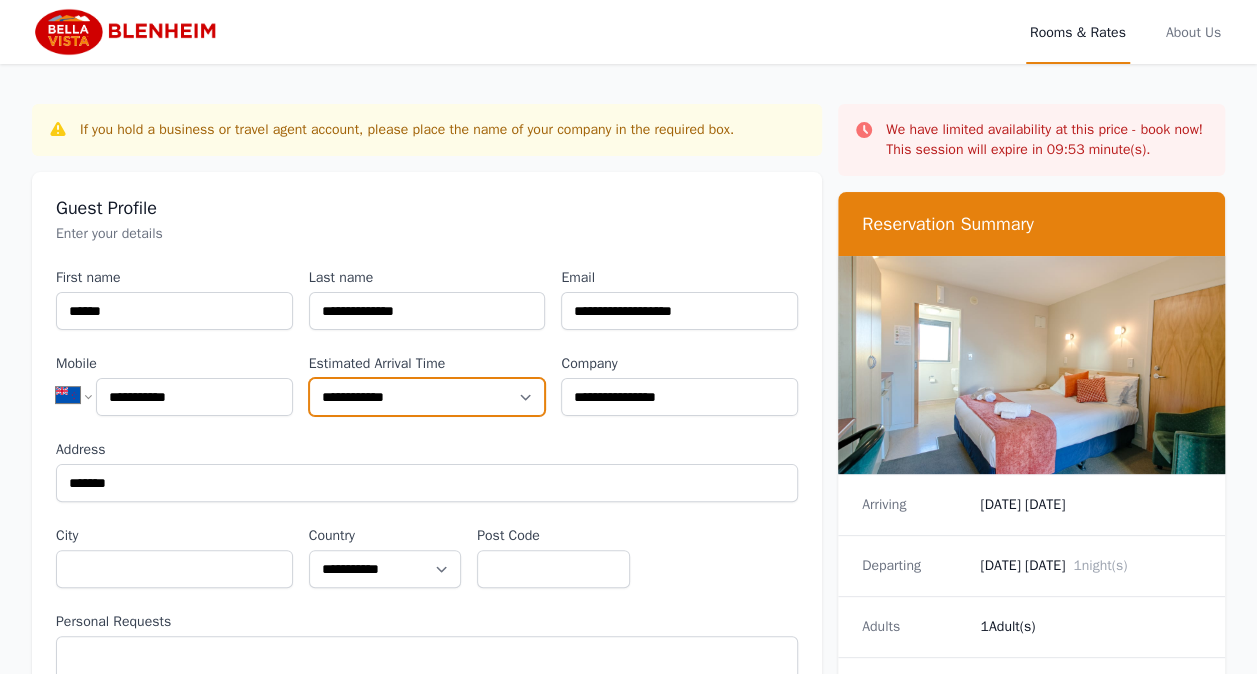 click on "**********" at bounding box center (427, 397) 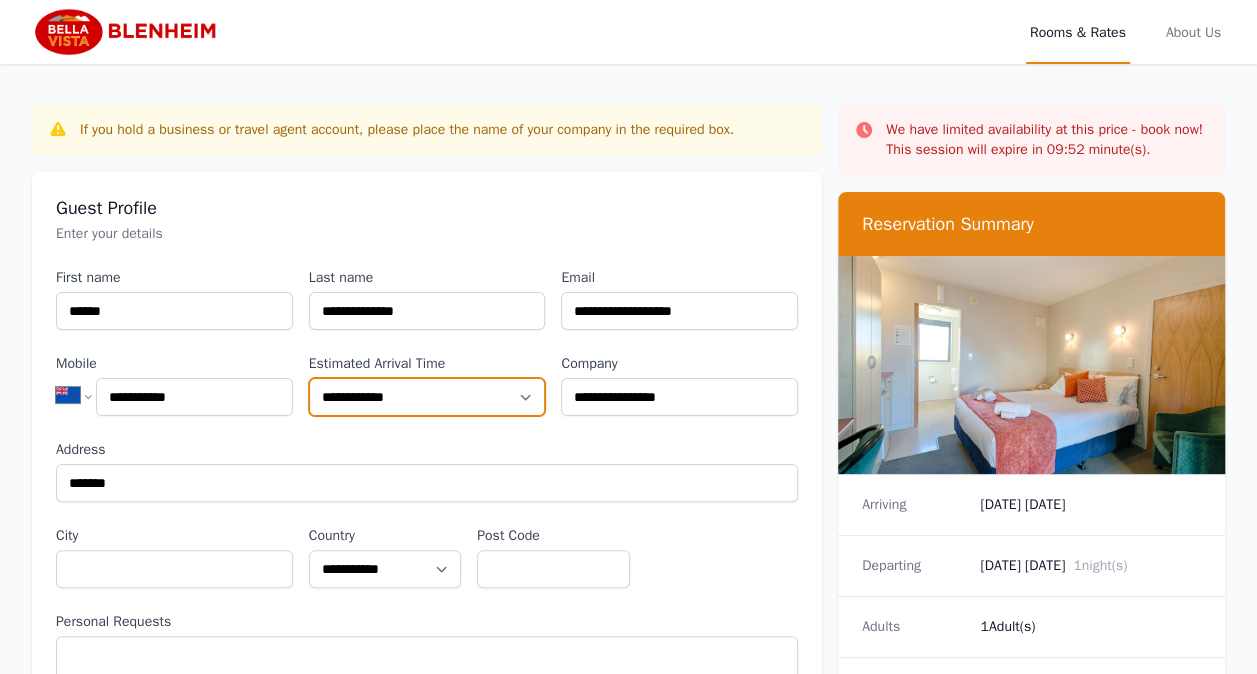 click on "**********" at bounding box center (427, 397) 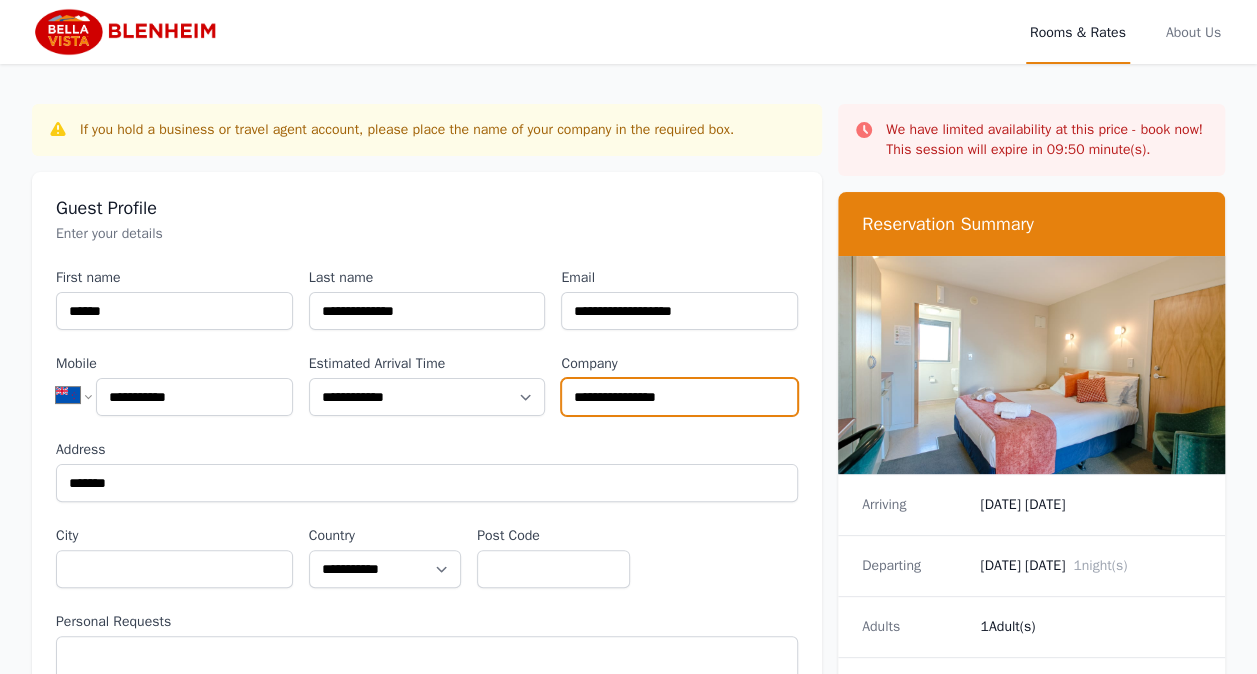 drag, startPoint x: 711, startPoint y: 402, endPoint x: 492, endPoint y: 391, distance: 219.27608 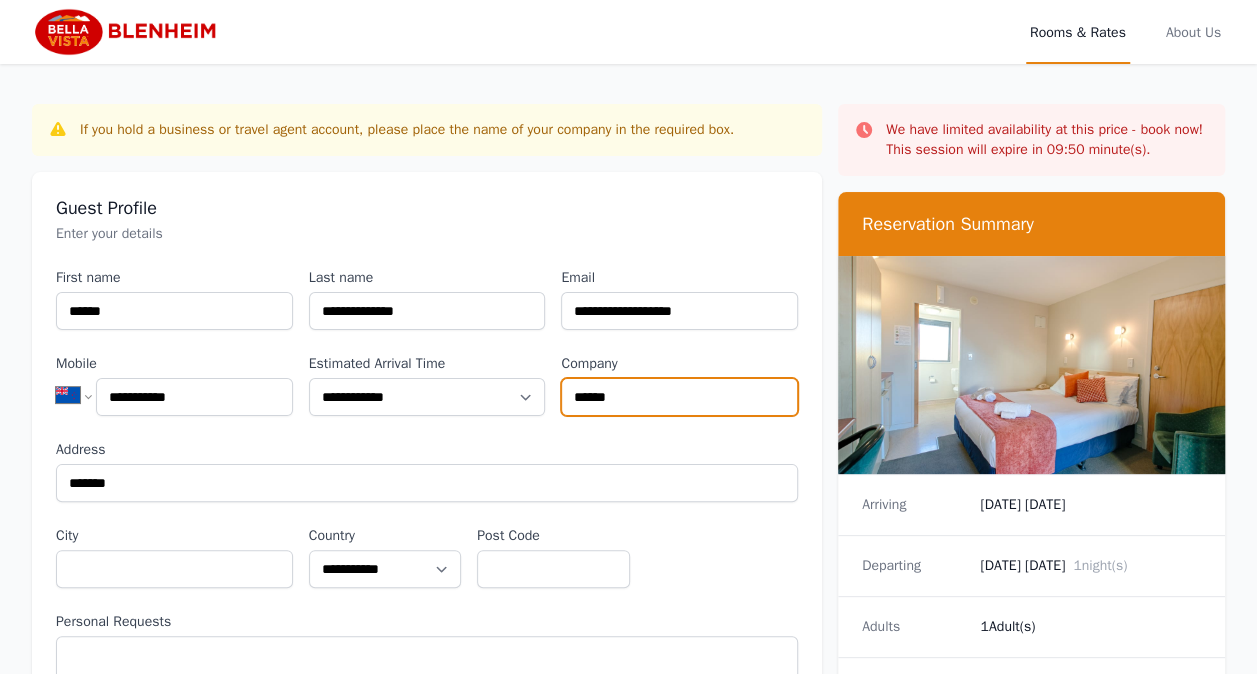 type on "******" 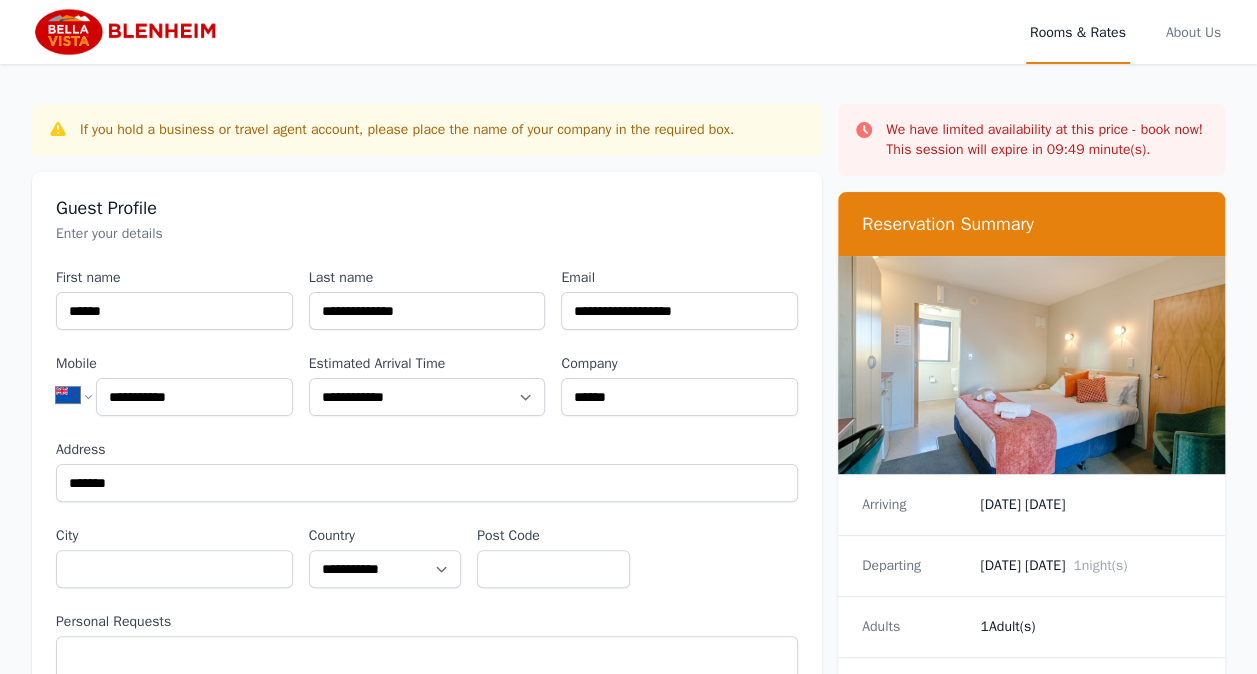 click on "Address" at bounding box center [427, 450] 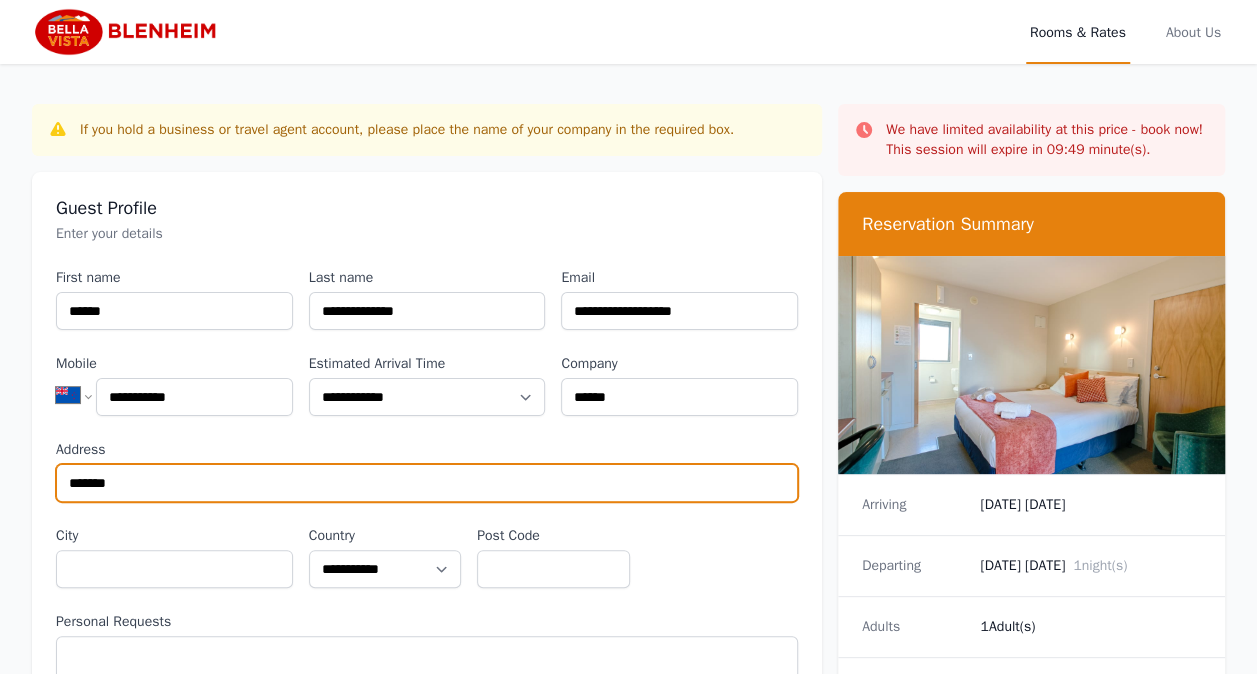 click on "*******" at bounding box center (427, 483) 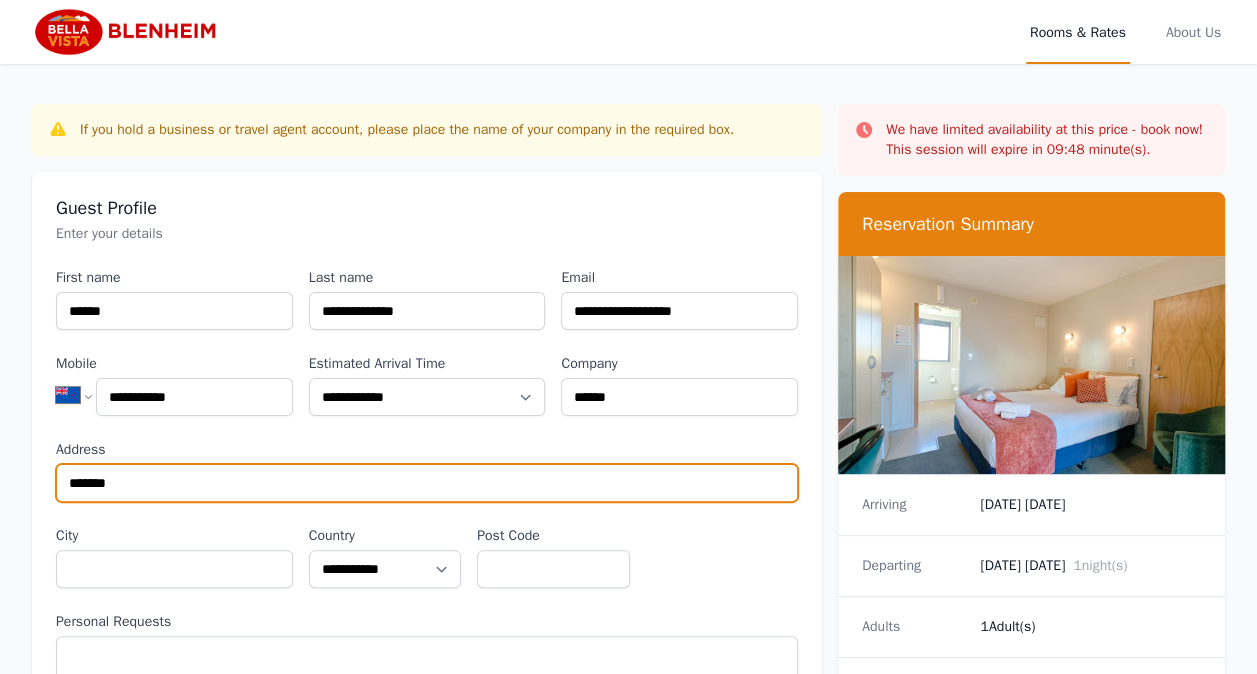 scroll, scrollTop: 100, scrollLeft: 0, axis: vertical 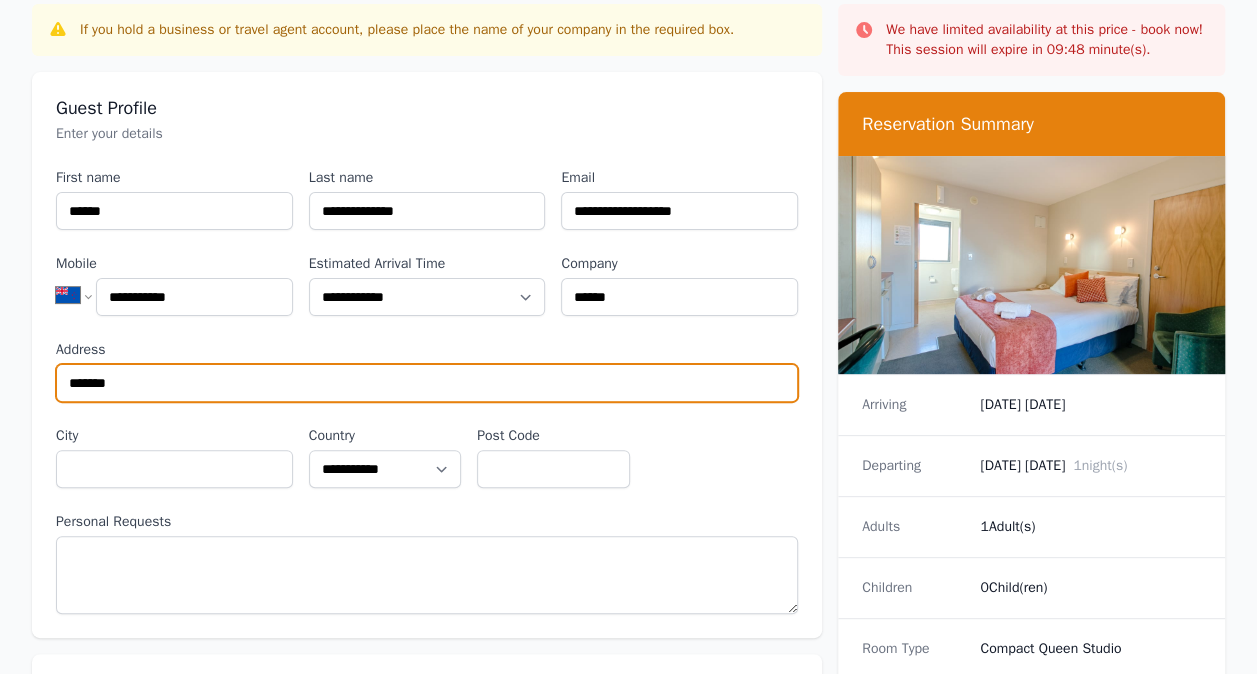 drag, startPoint x: 136, startPoint y: 384, endPoint x: 0, endPoint y: 380, distance: 136.0588 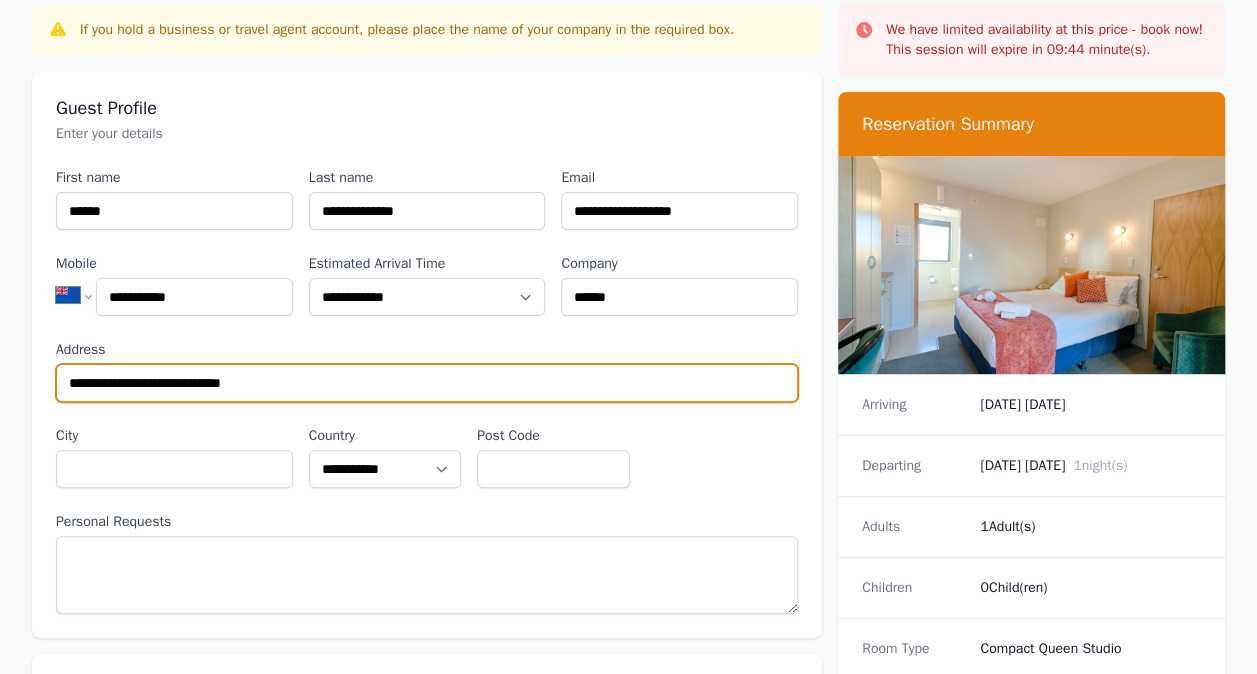 drag, startPoint x: 281, startPoint y: 387, endPoint x: 197, endPoint y: 388, distance: 84.00595 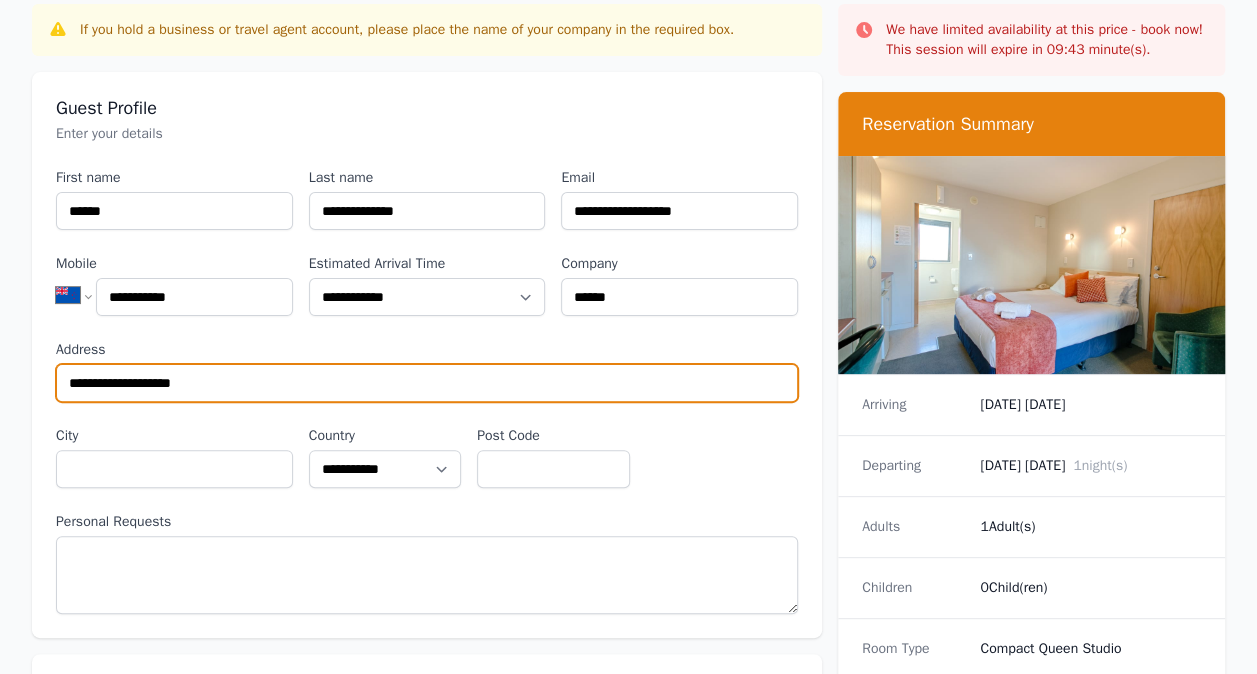 type on "**********" 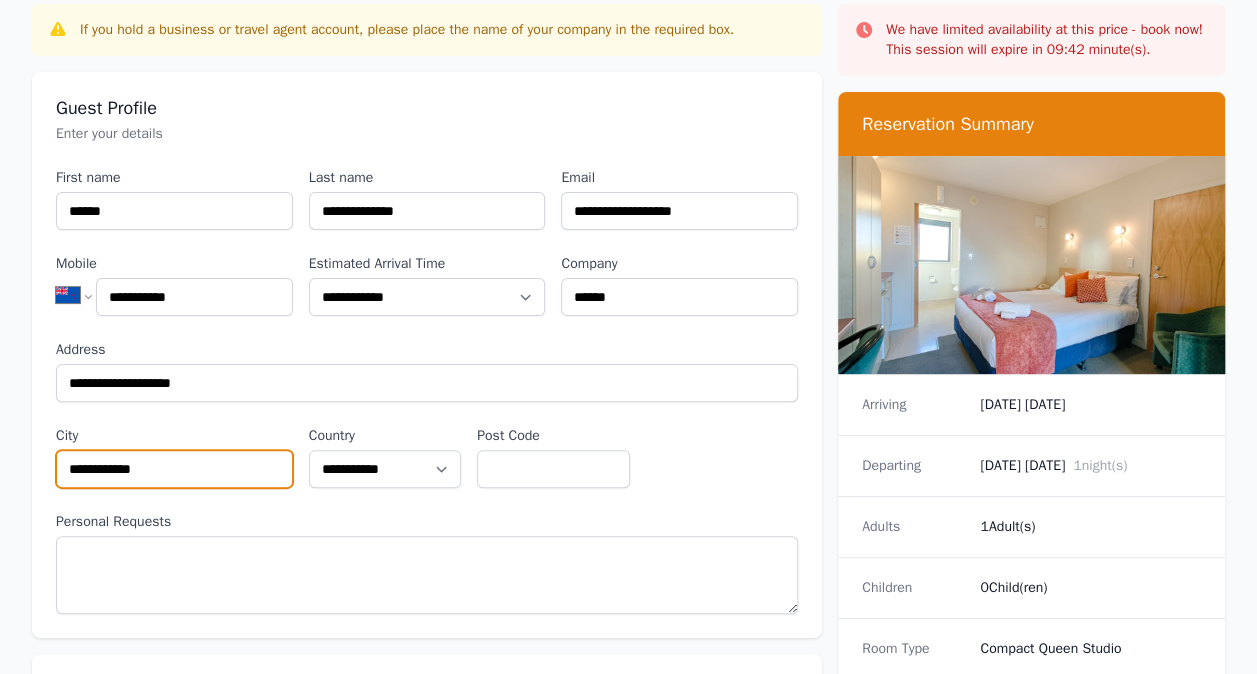 type on "**********" 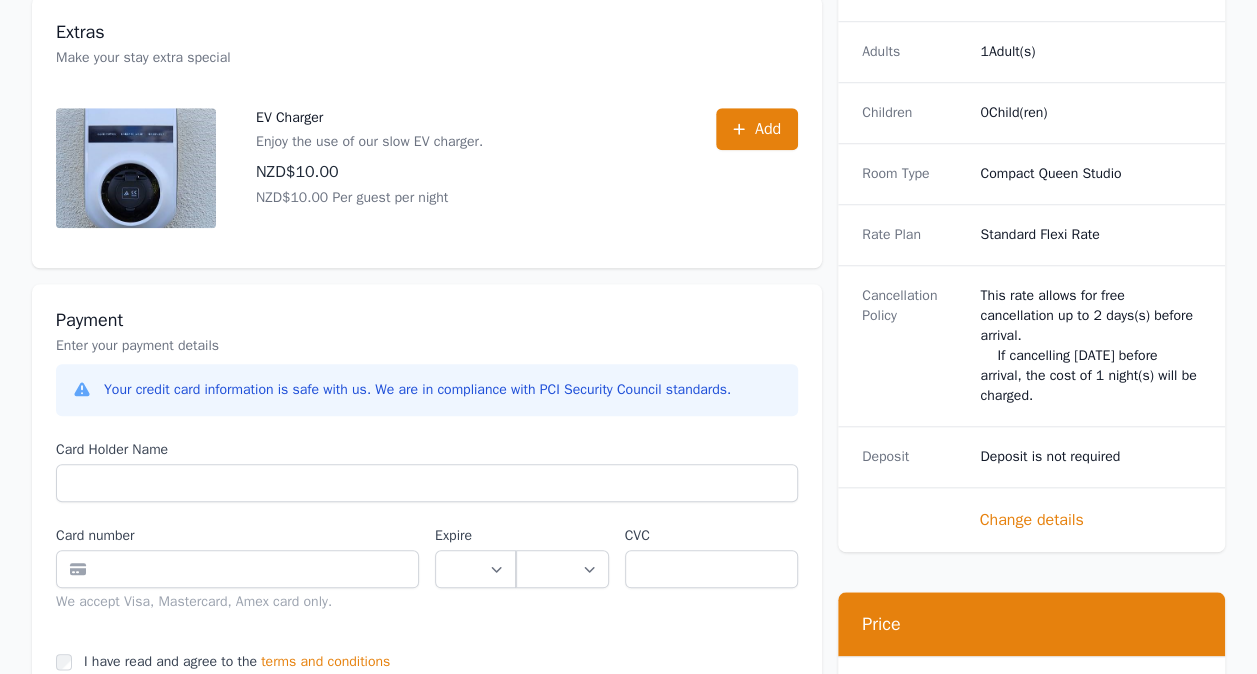 scroll, scrollTop: 800, scrollLeft: 0, axis: vertical 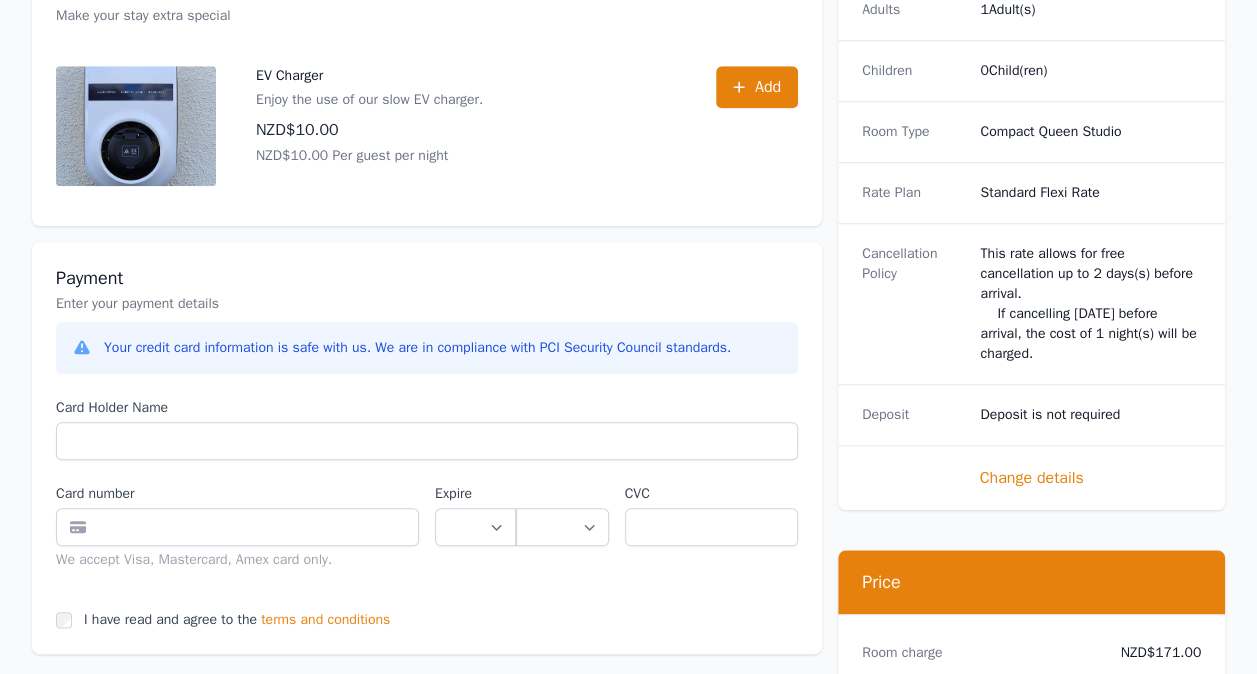 type on "****" 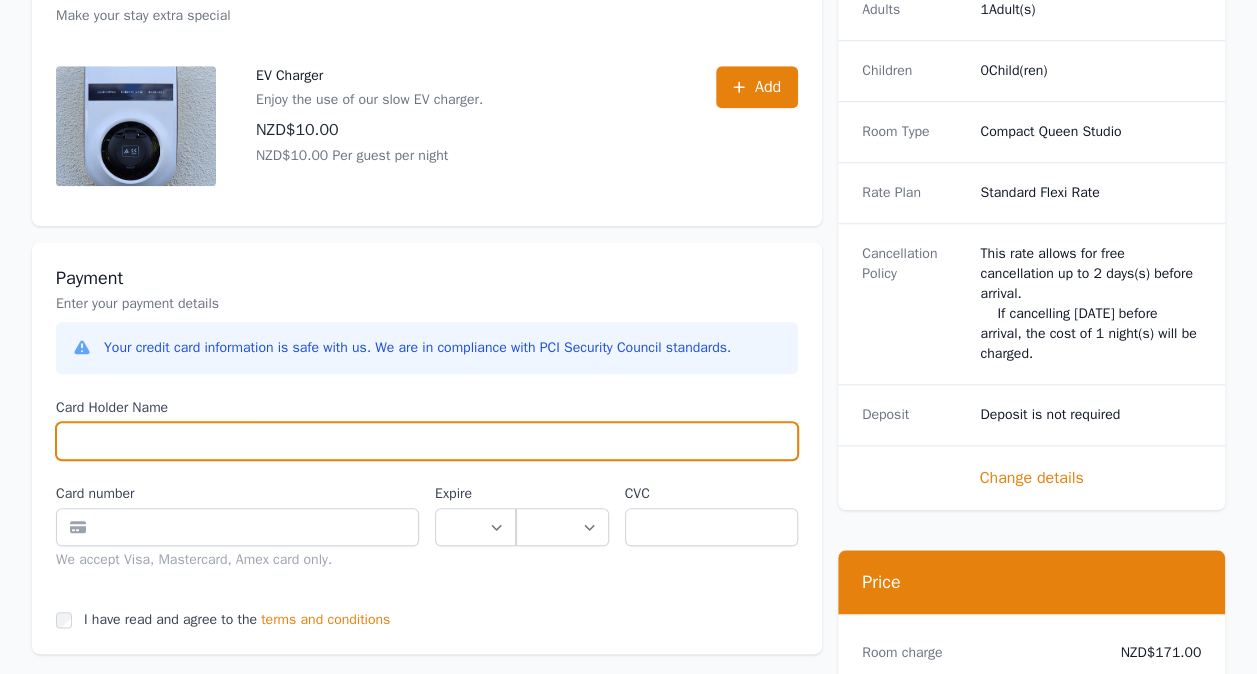 click on "Card Holder Name" at bounding box center (427, 441) 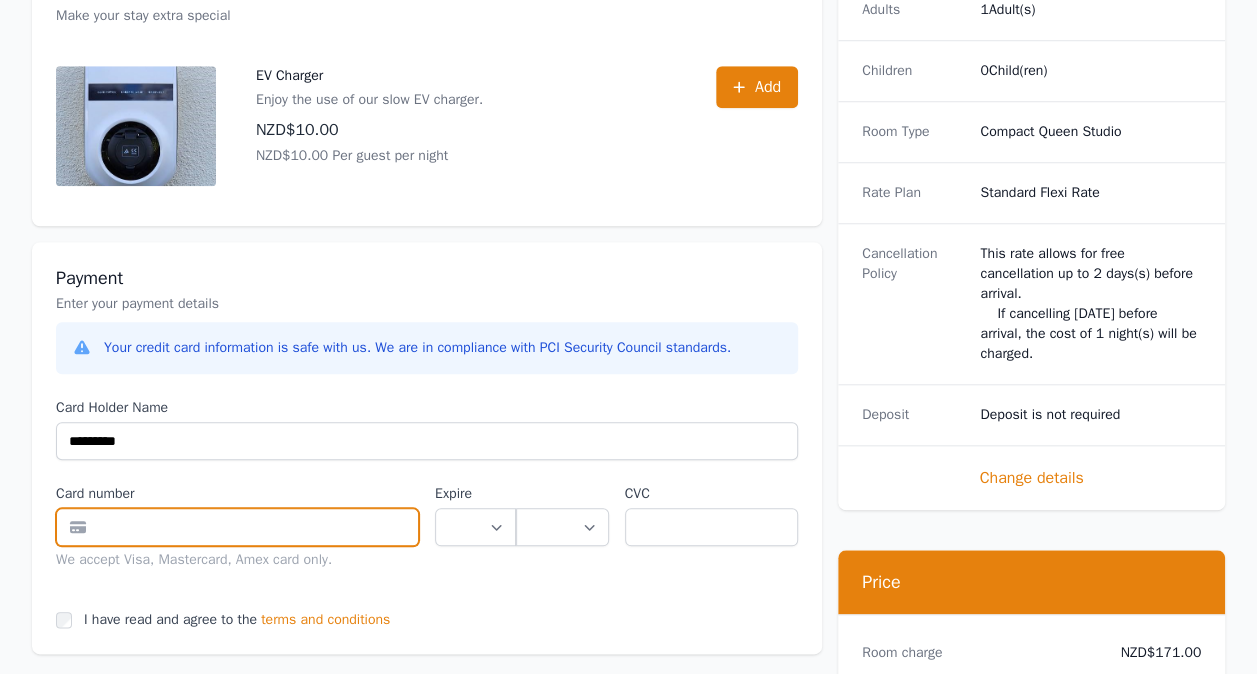 type on "**********" 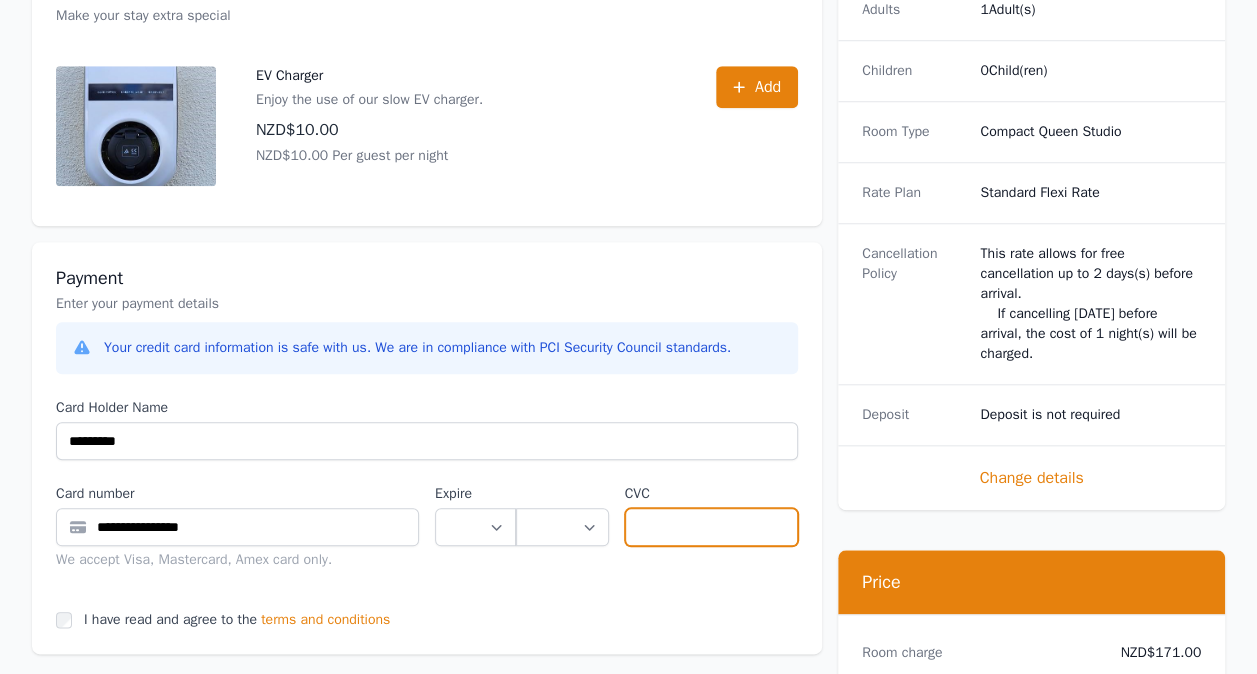 type on "***" 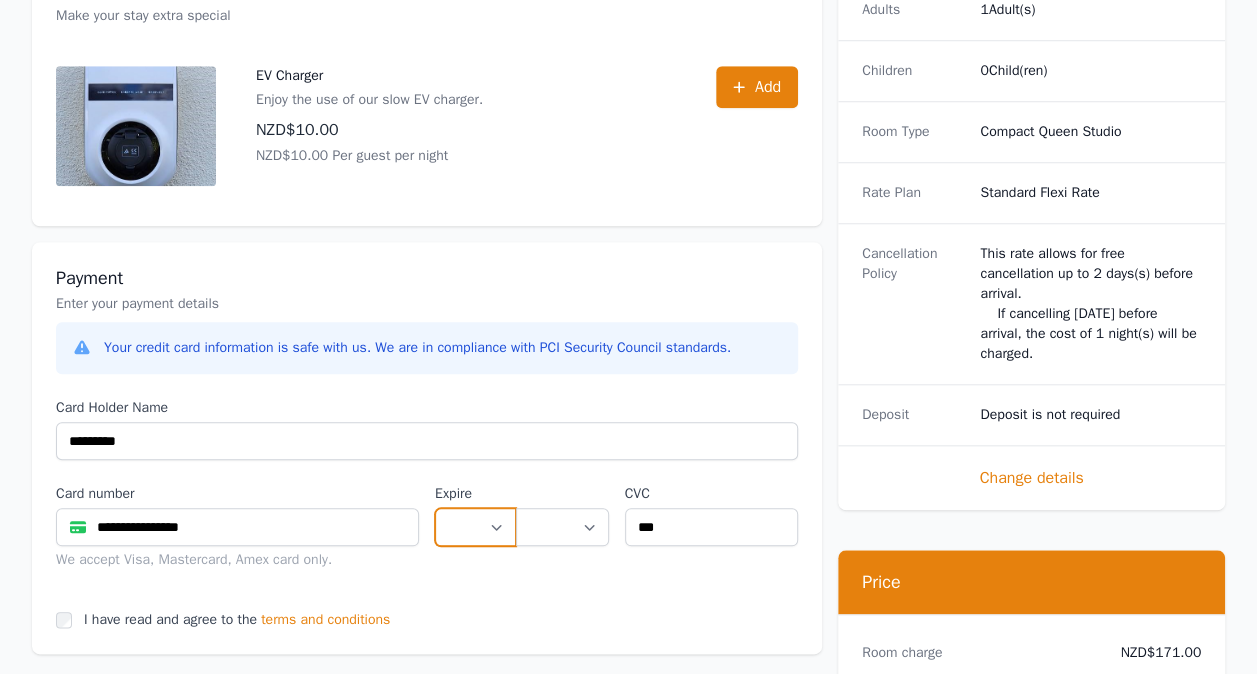 click on "** ** ** ** ** ** ** ** ** ** ** **" at bounding box center [475, 527] 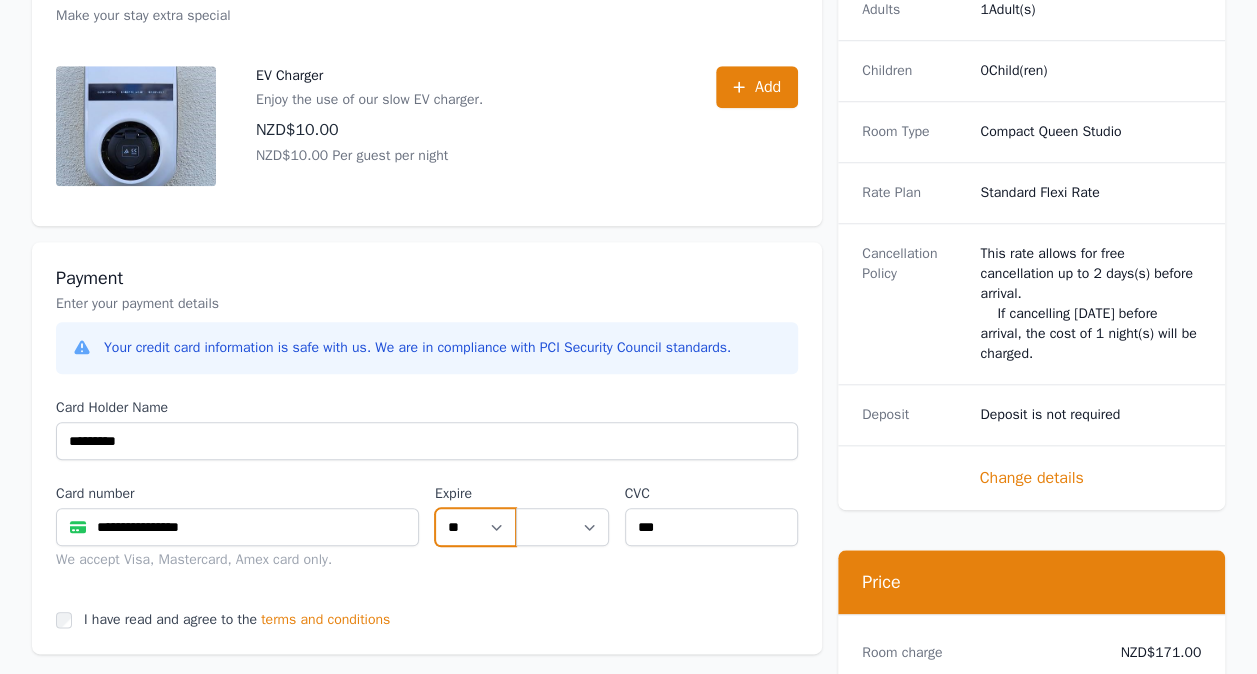 click on "** ** ** ** ** ** ** ** ** ** ** **" at bounding box center (475, 527) 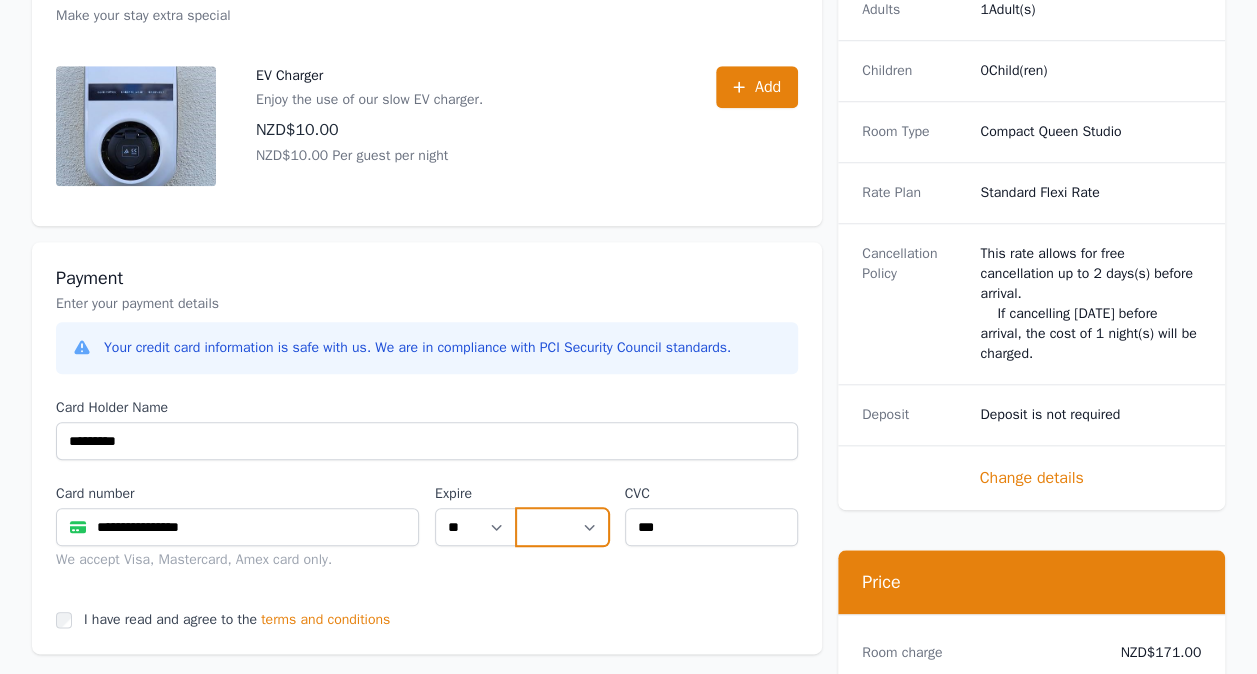 click on "**** **** **** **** **** **** **** **** ****" at bounding box center [562, 527] 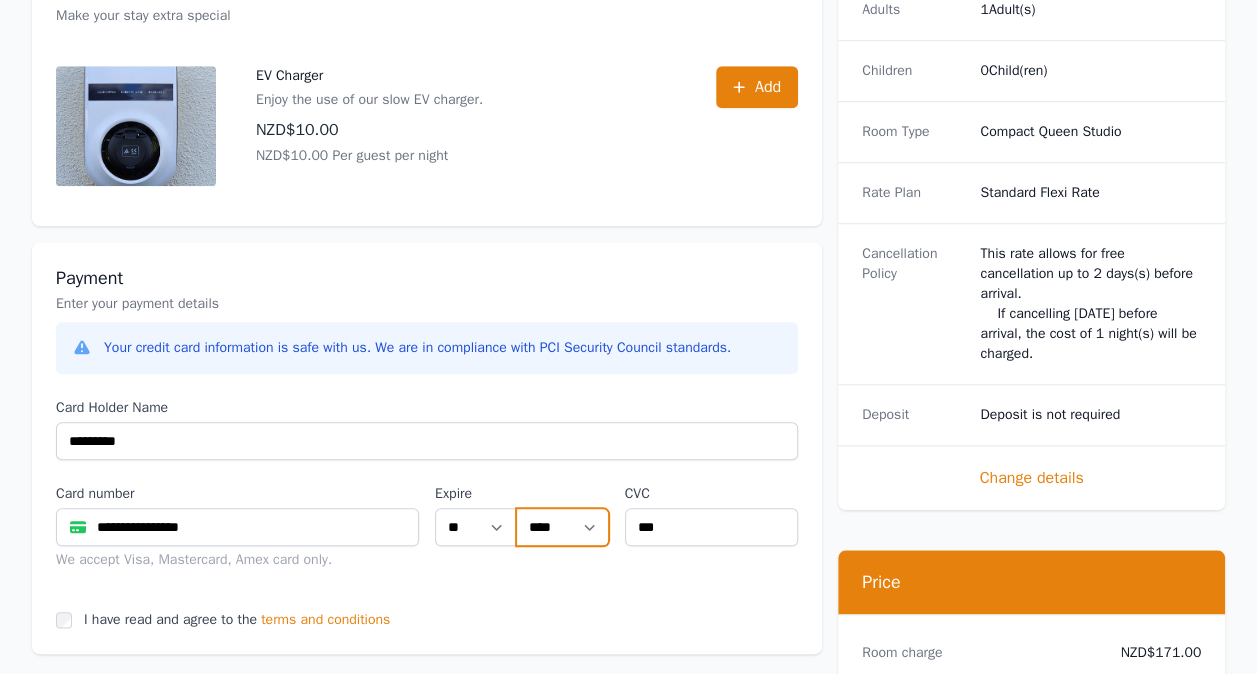 click on "**** **** **** **** **** **** **** **** ****" at bounding box center [562, 527] 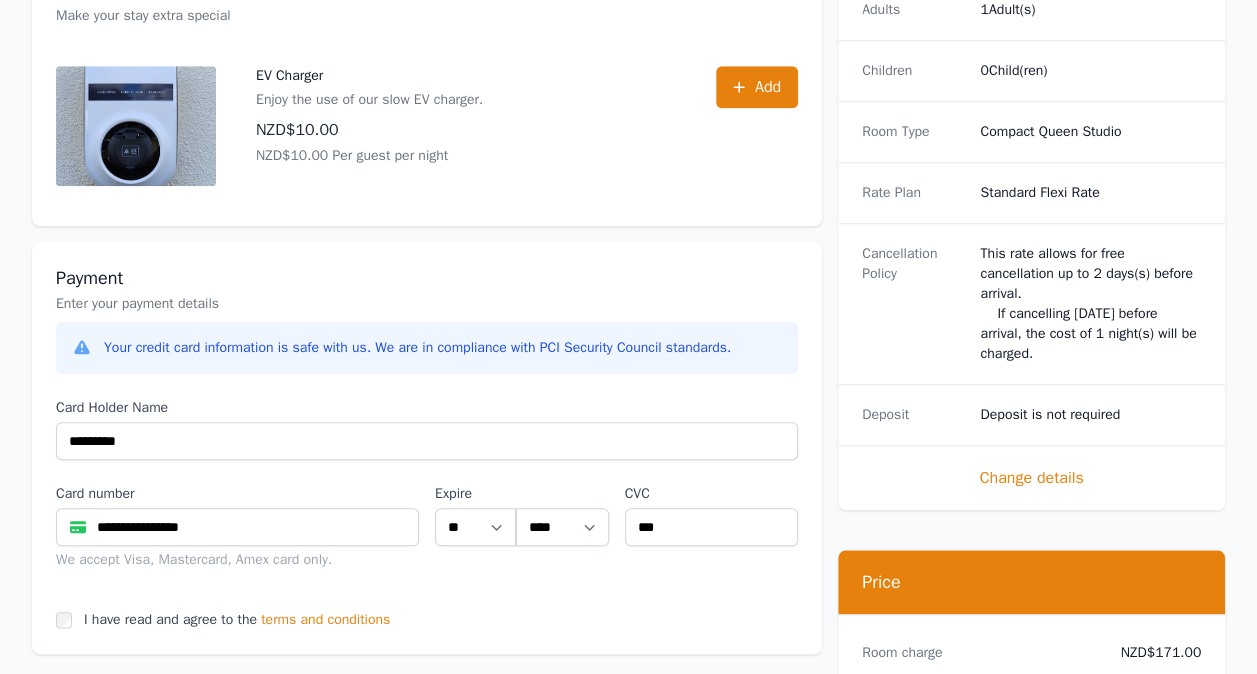 click on "**********" at bounding box center [427, 448] 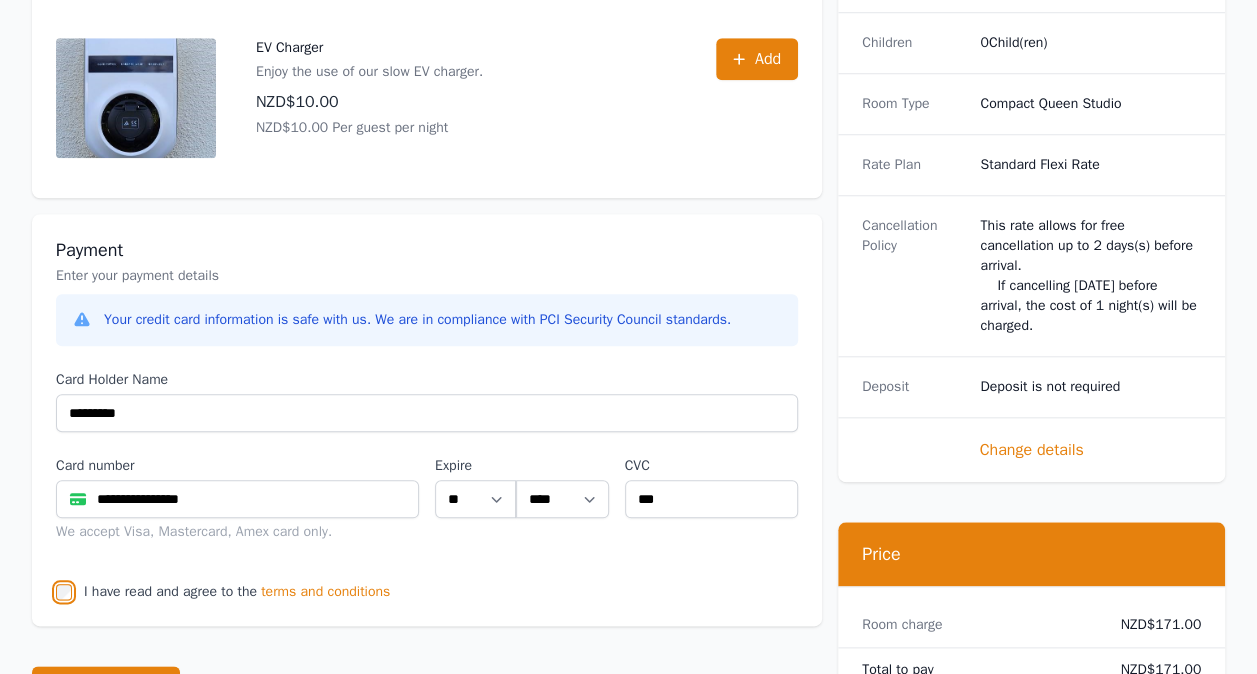 scroll, scrollTop: 1000, scrollLeft: 0, axis: vertical 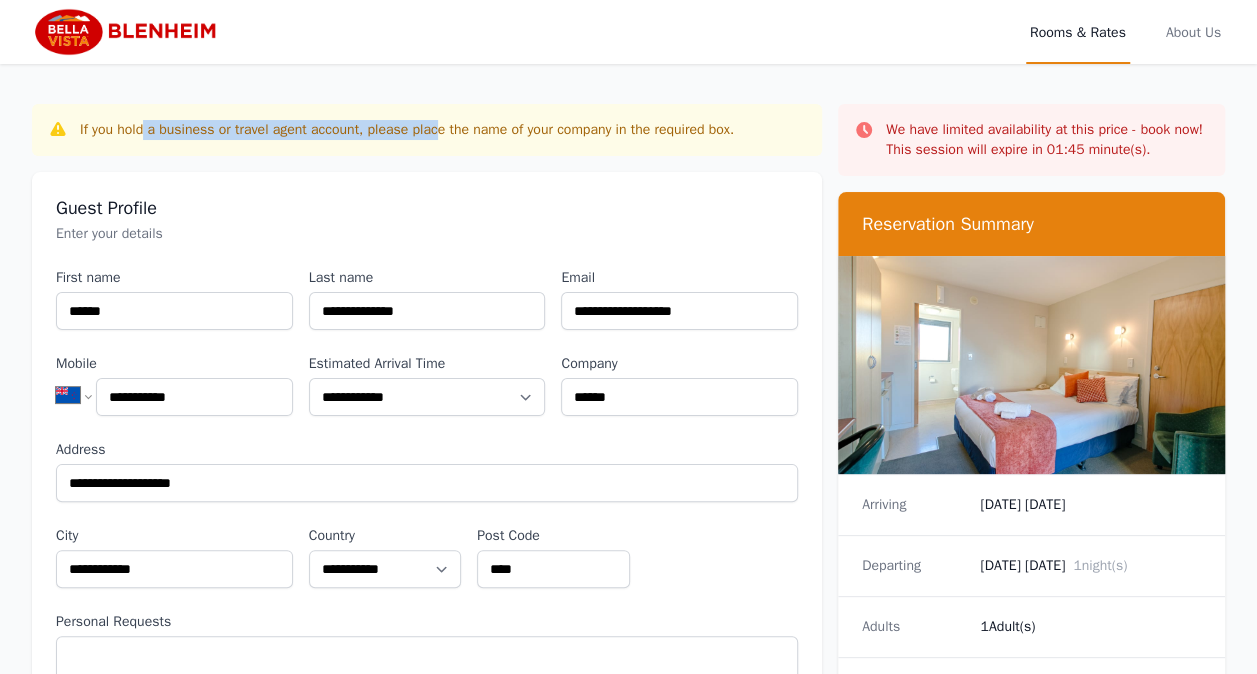 drag, startPoint x: 146, startPoint y: 129, endPoint x: 433, endPoint y: 136, distance: 287.08536 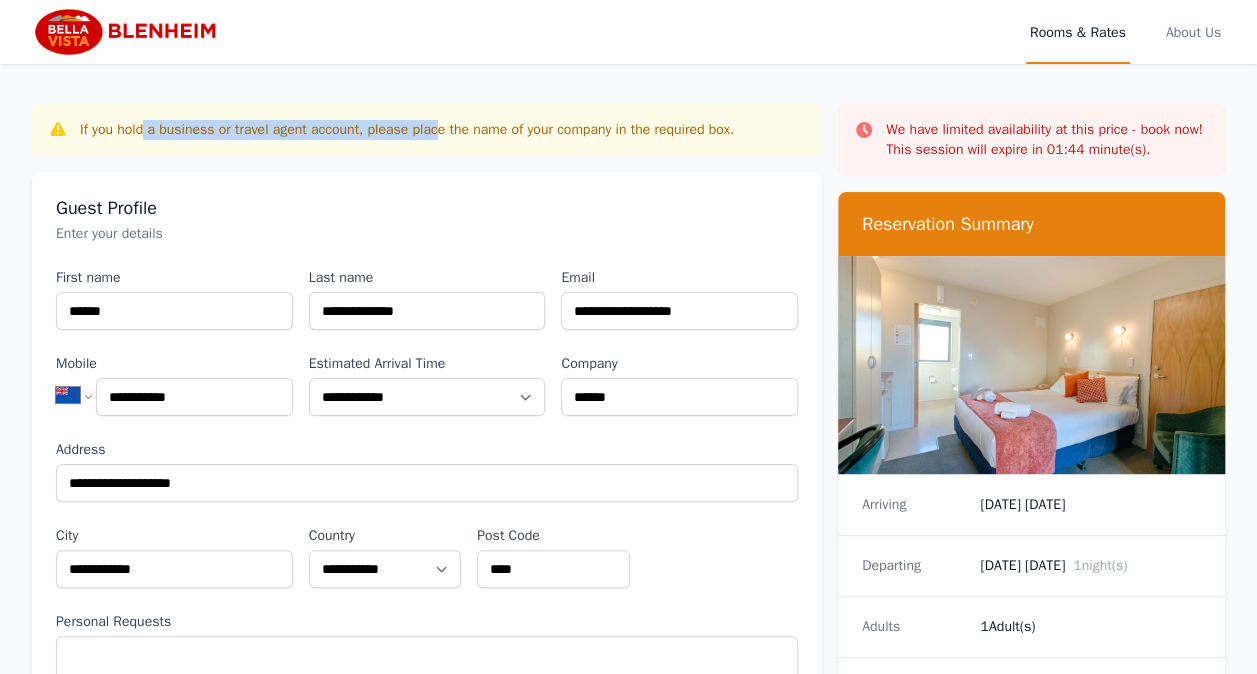 click on "If you hold a business or travel agent account, please place the name of your company in the required box." at bounding box center [407, 130] 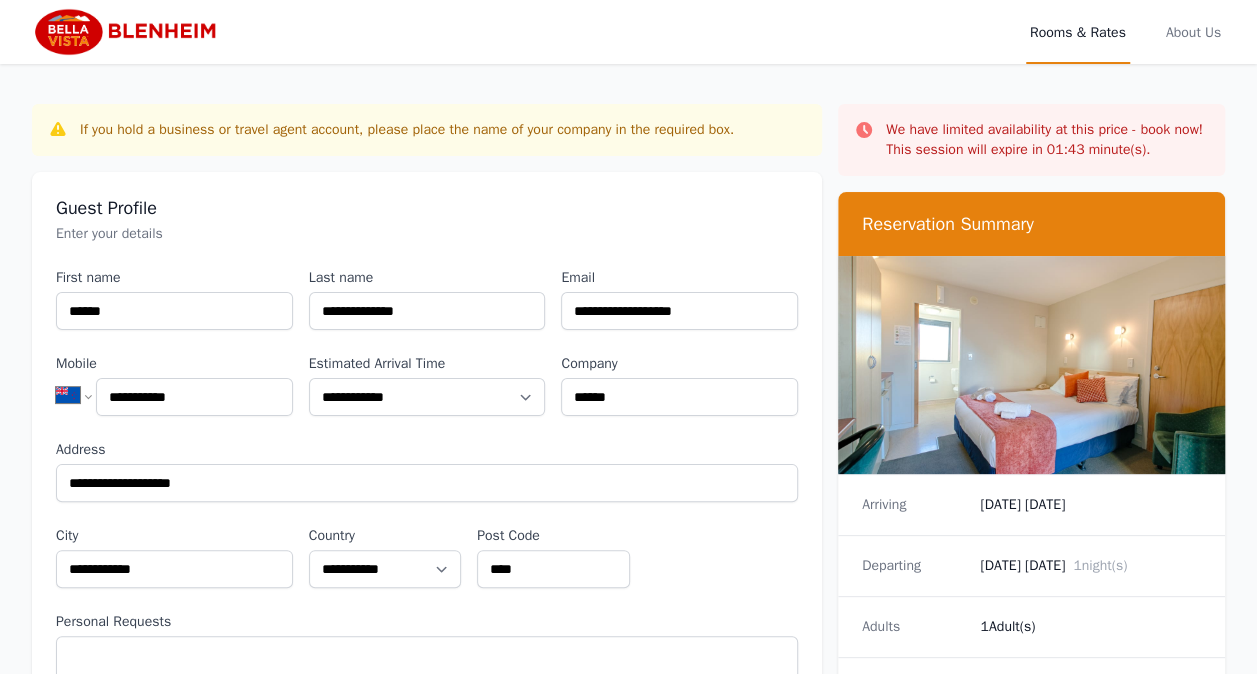 drag, startPoint x: 690, startPoint y: 142, endPoint x: 713, endPoint y: 140, distance: 23.086792 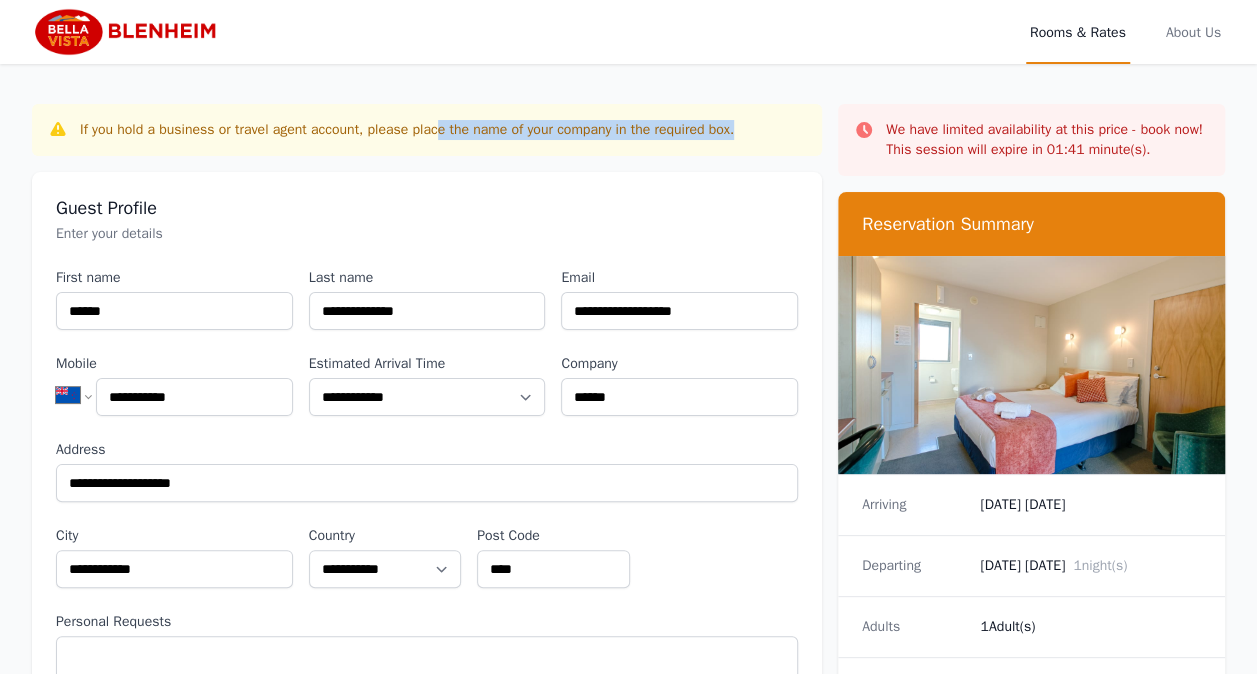 drag, startPoint x: 742, startPoint y: 131, endPoint x: 435, endPoint y: 134, distance: 307.01465 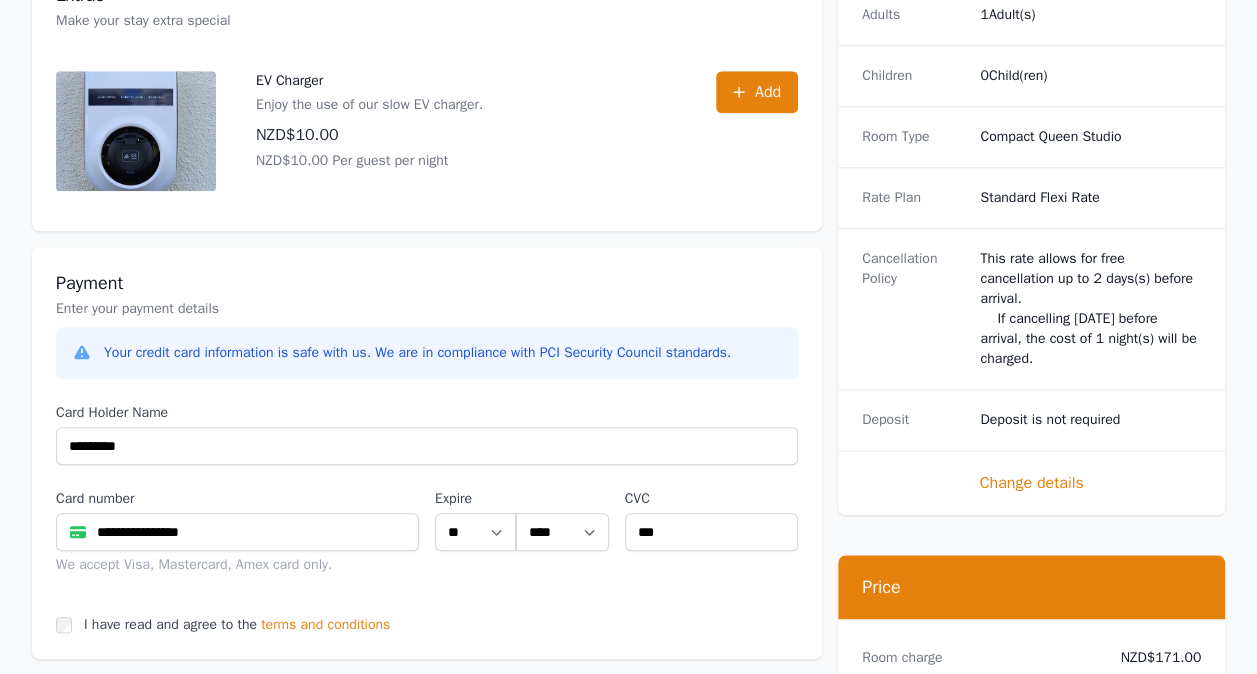 scroll, scrollTop: 900, scrollLeft: 0, axis: vertical 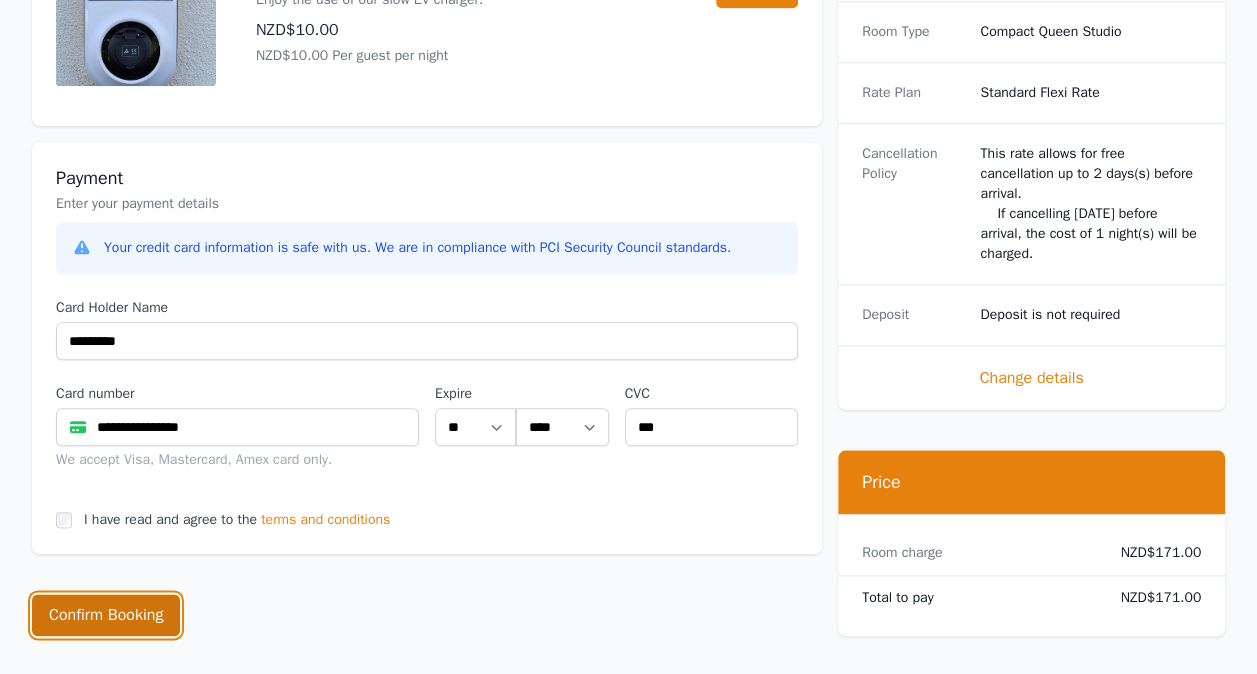 click on "Confirm Booking" at bounding box center (106, 615) 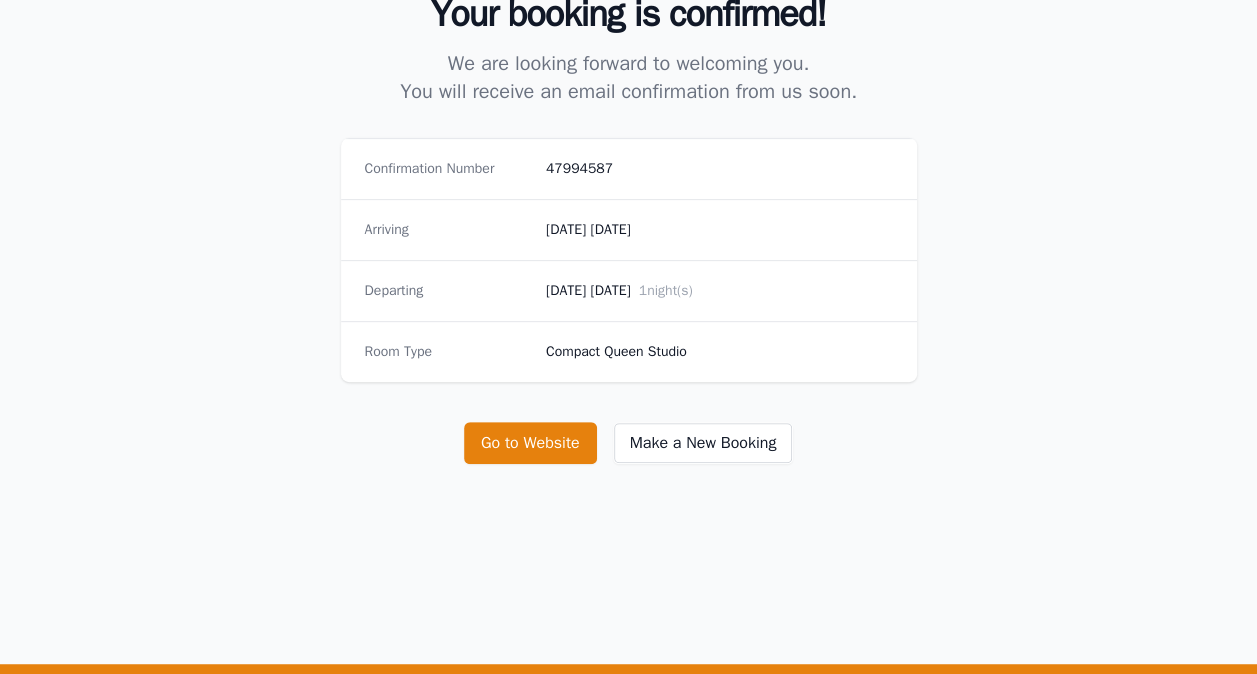 scroll, scrollTop: 200, scrollLeft: 0, axis: vertical 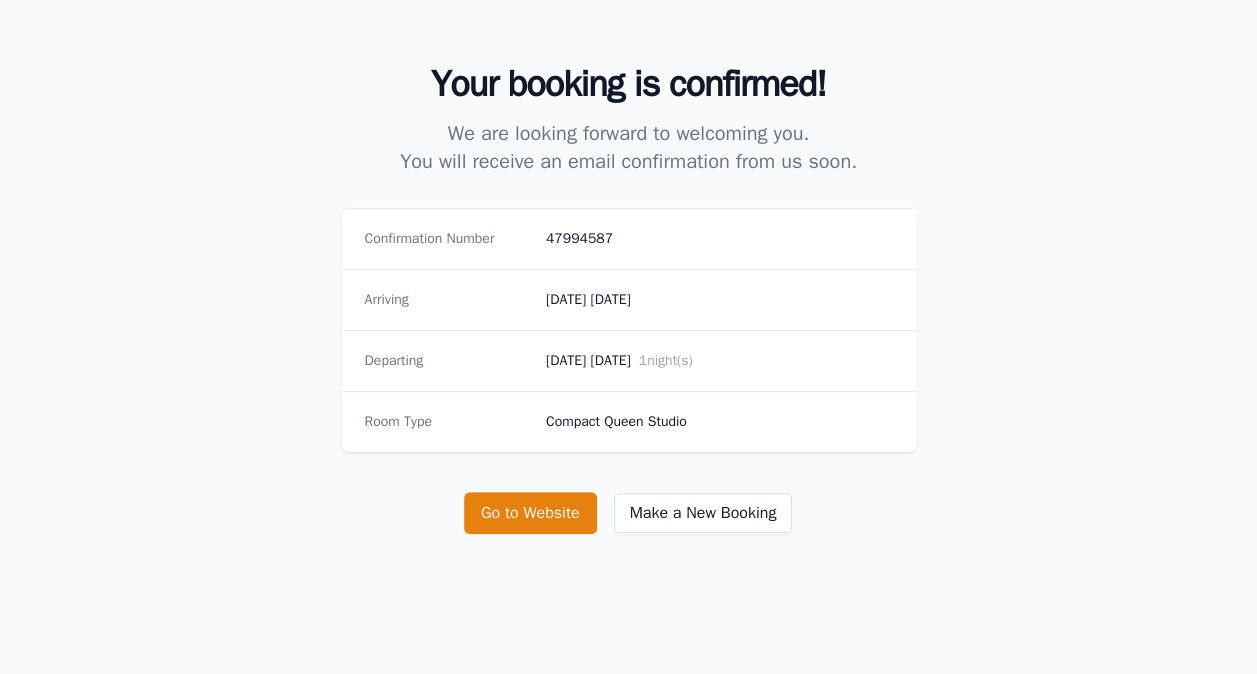 drag, startPoint x: 709, startPoint y: 428, endPoint x: 703, endPoint y: 408, distance: 20.880613 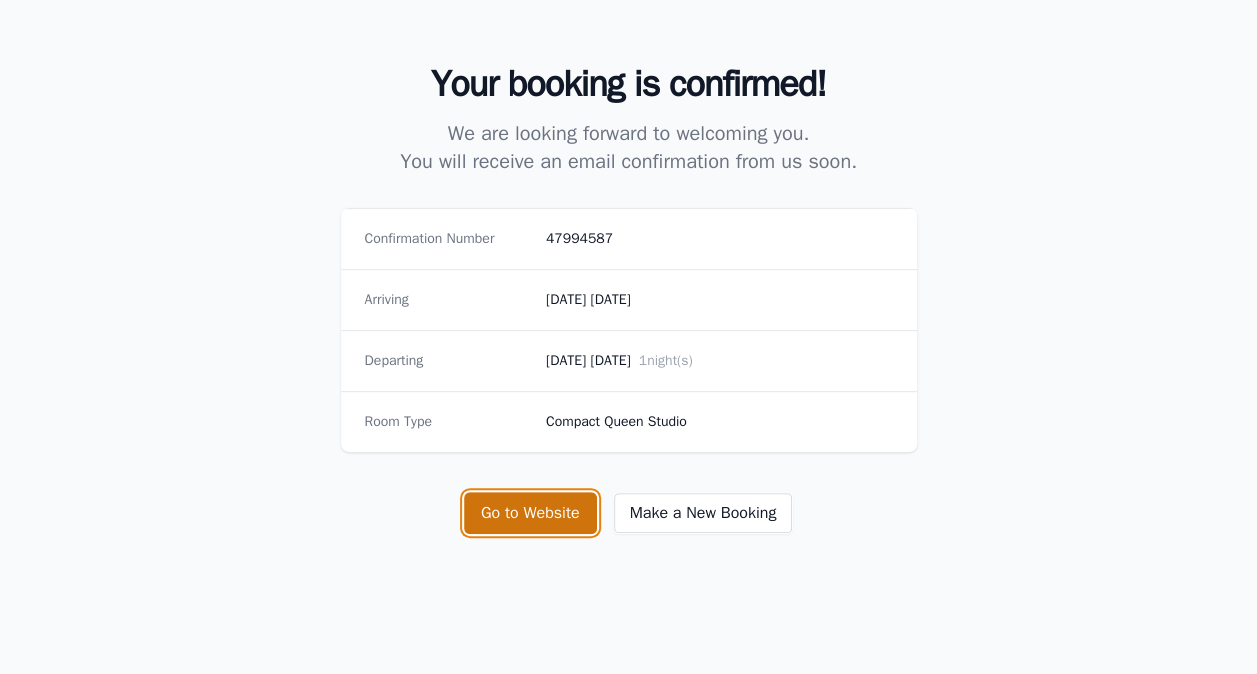 click on "Go to Website" at bounding box center (530, 513) 